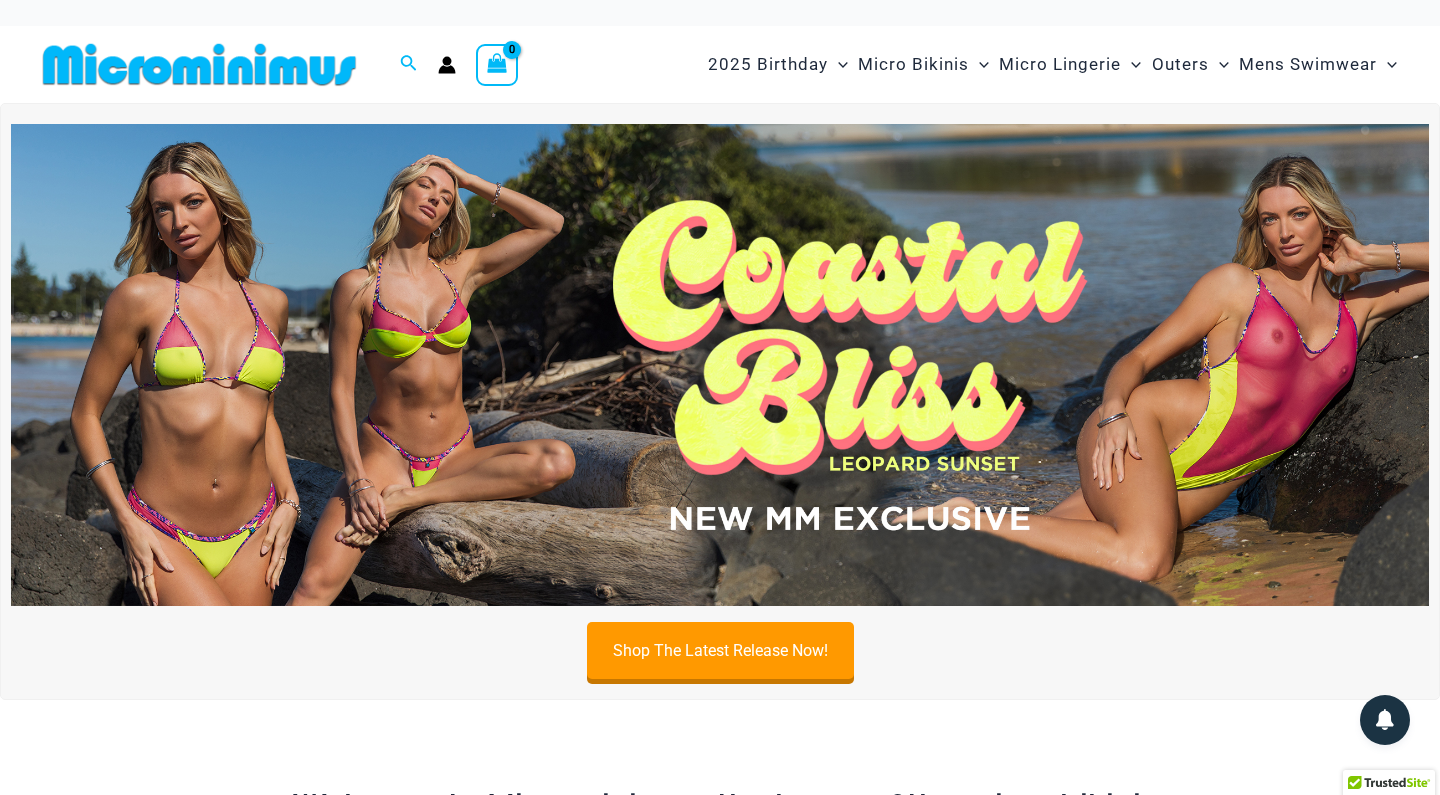 scroll, scrollTop: 0, scrollLeft: 0, axis: both 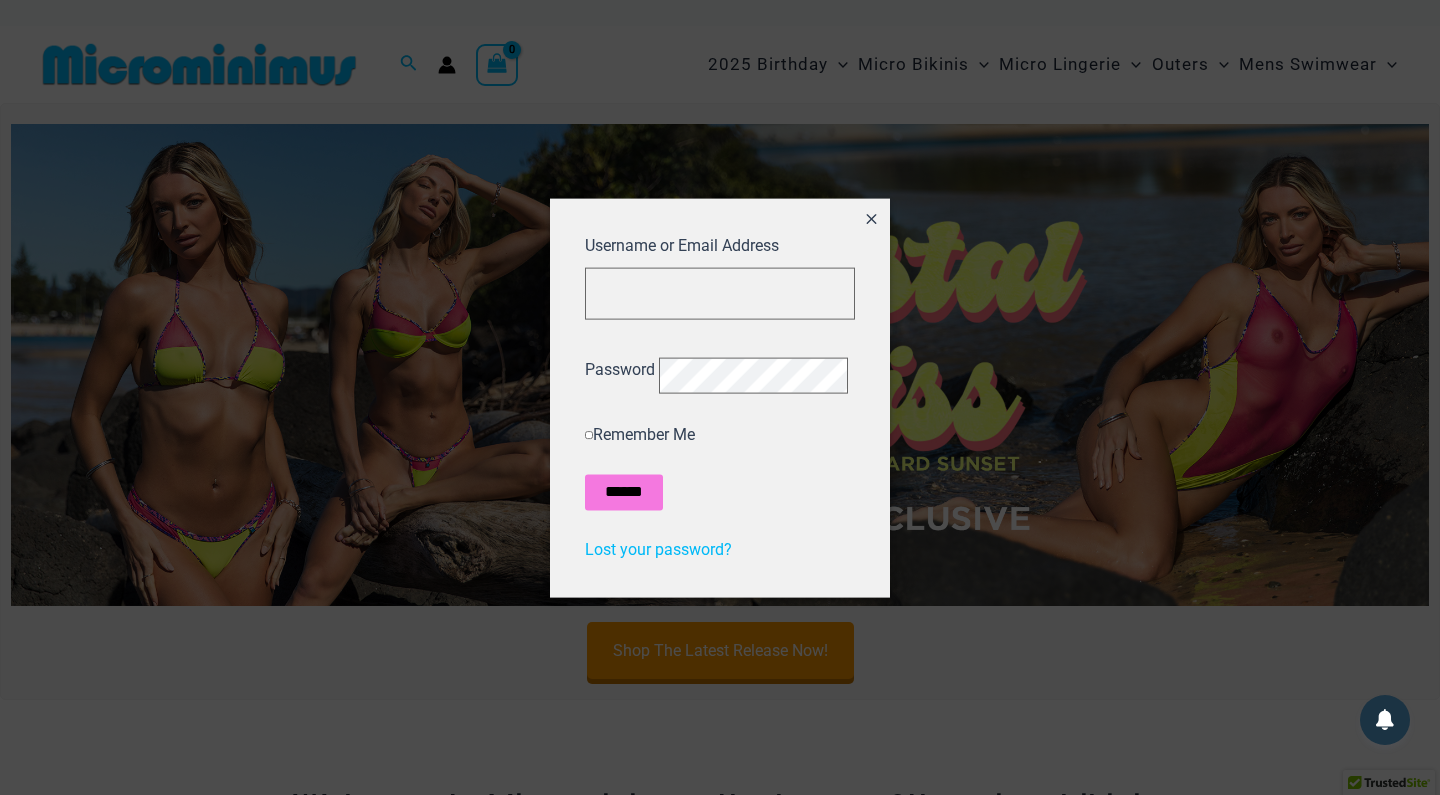 click at bounding box center (720, 397) 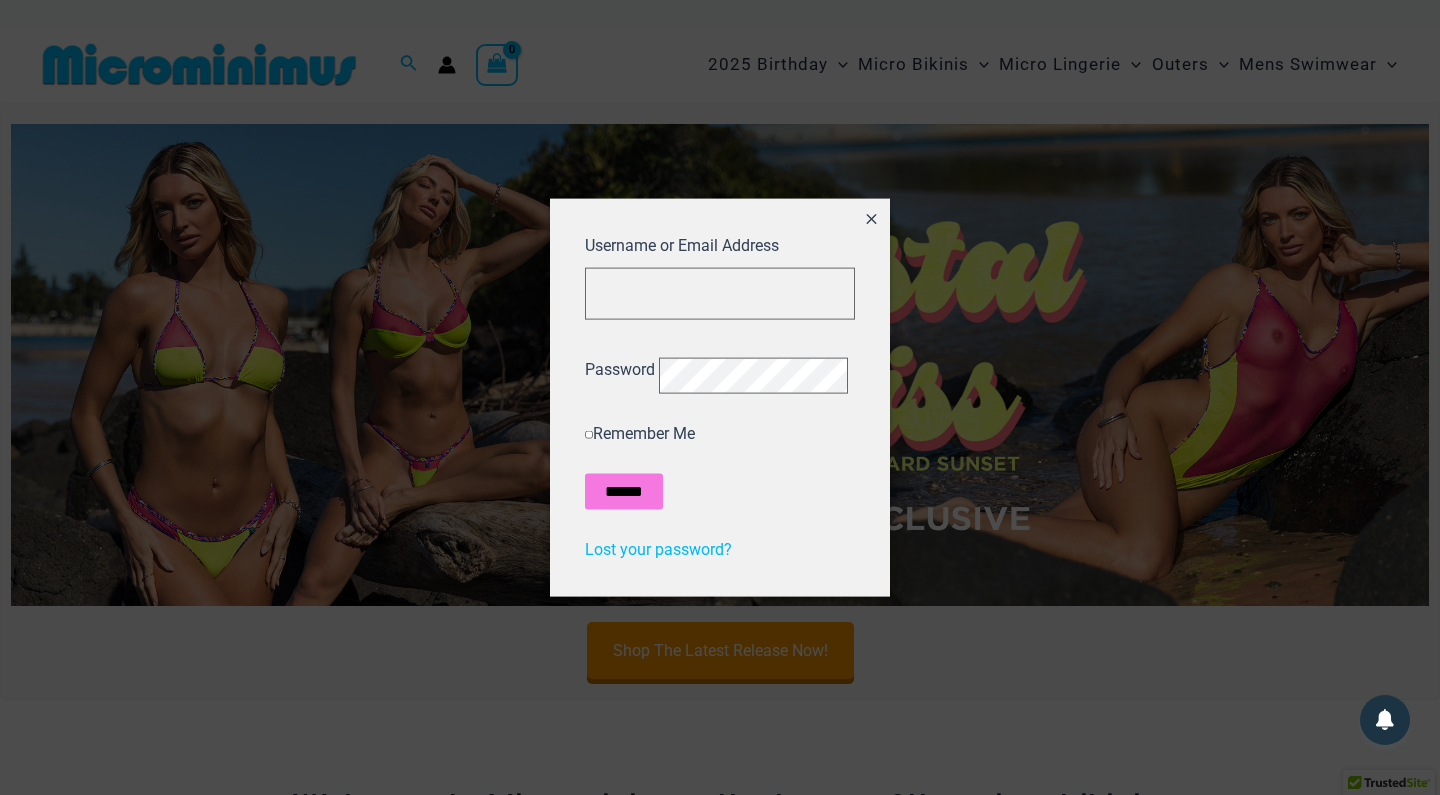 click 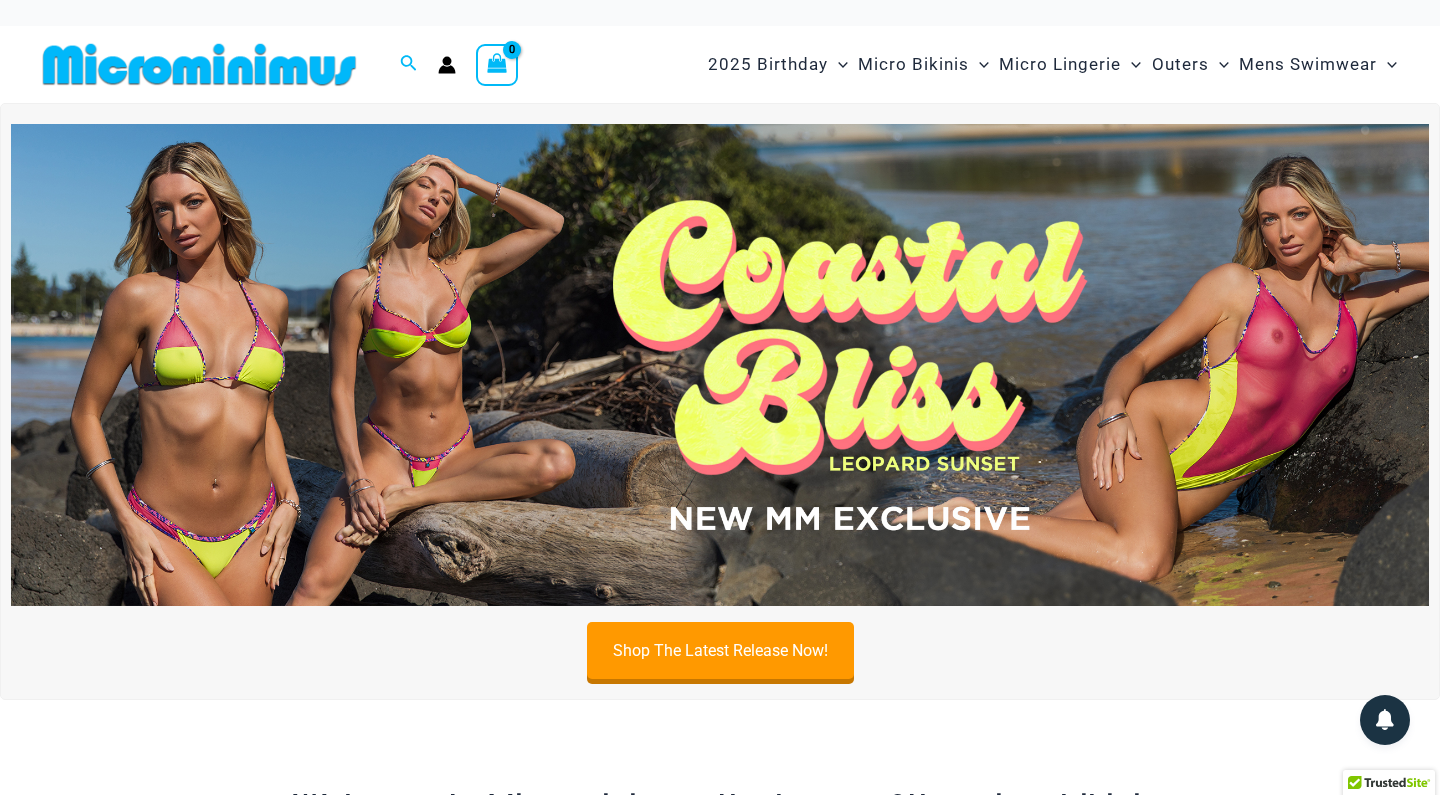 click on "Search for:
Search
Search
No products in the cart.
No products in the cart.
Continue Shopping" at bounding box center [317, 64] 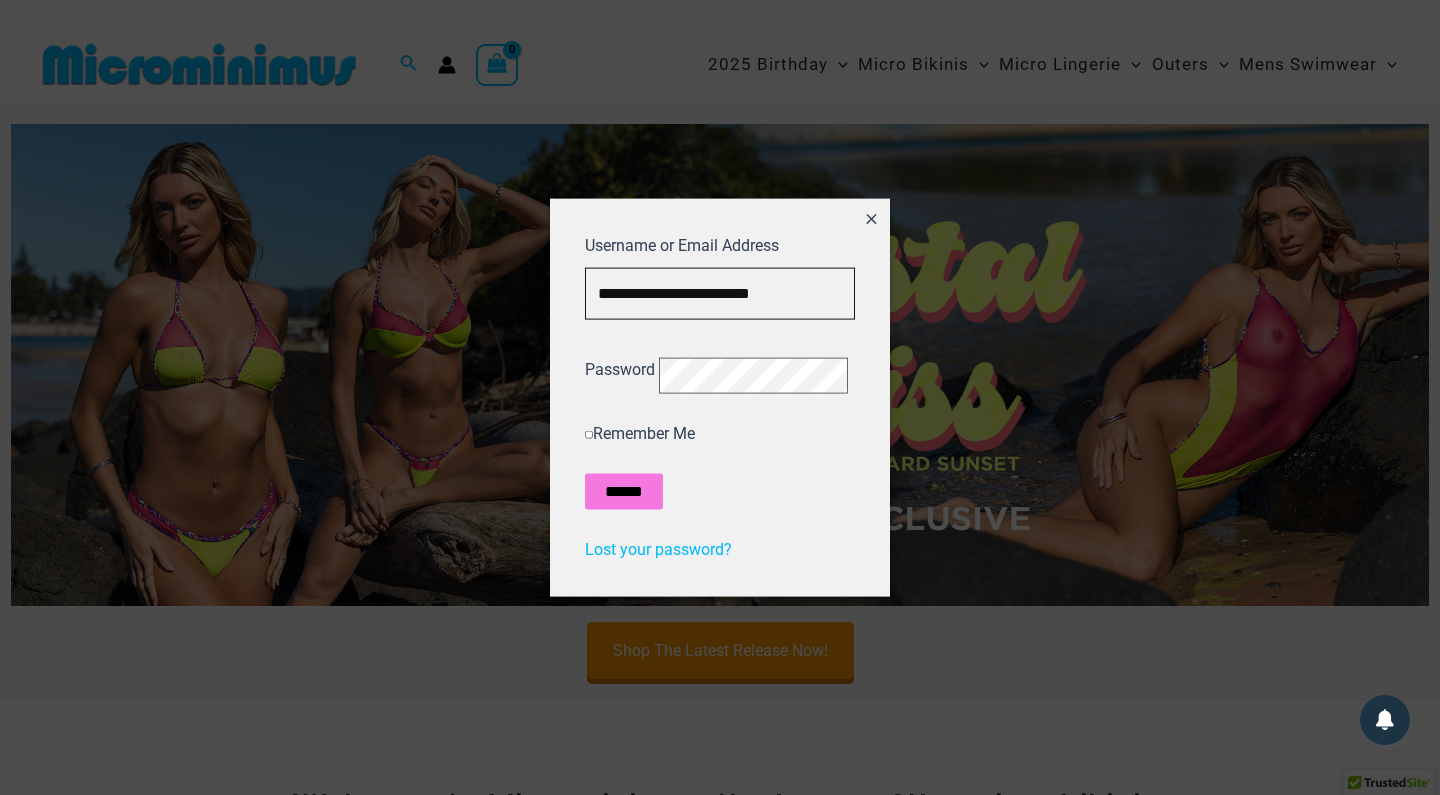 type on "**********" 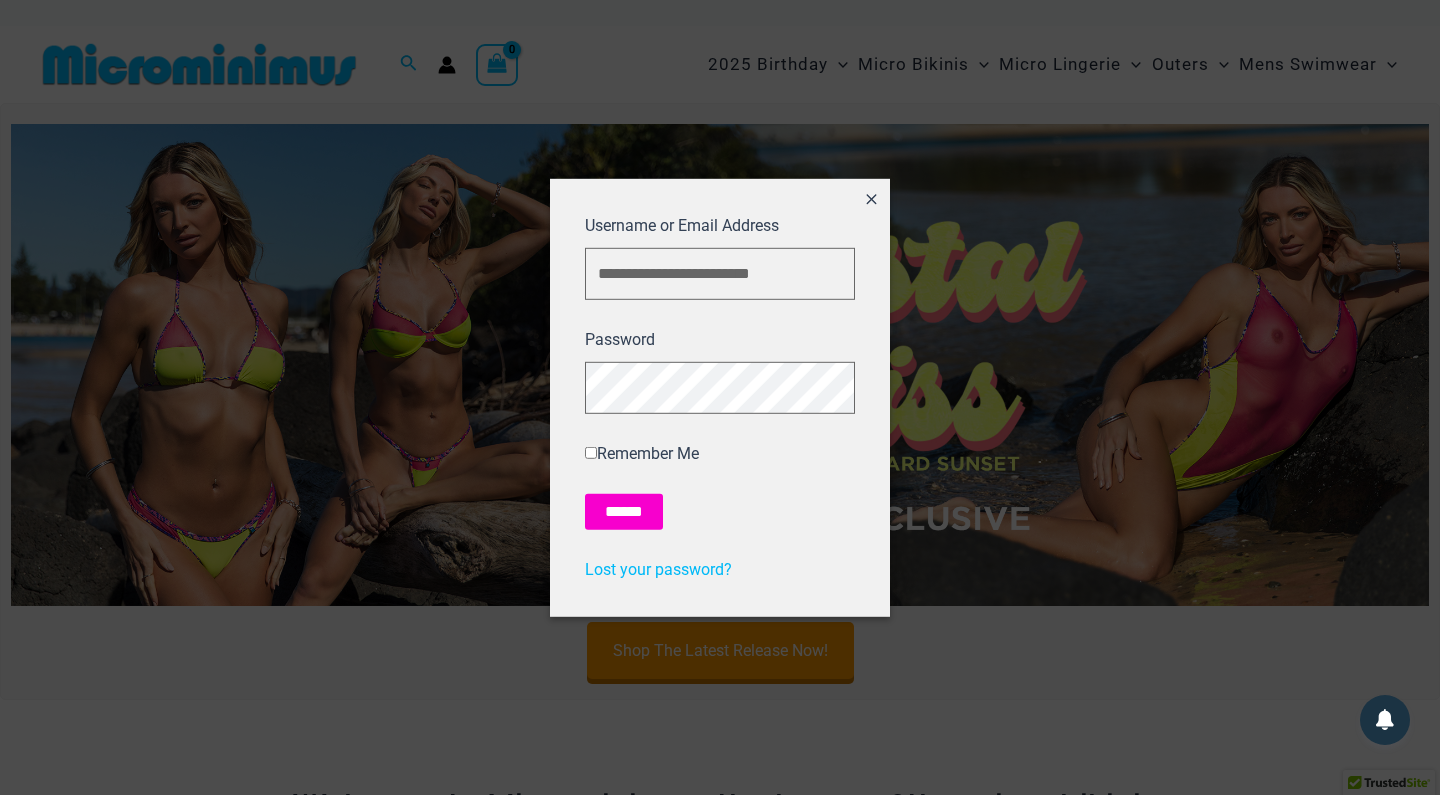 click on "******" at bounding box center (624, 512) 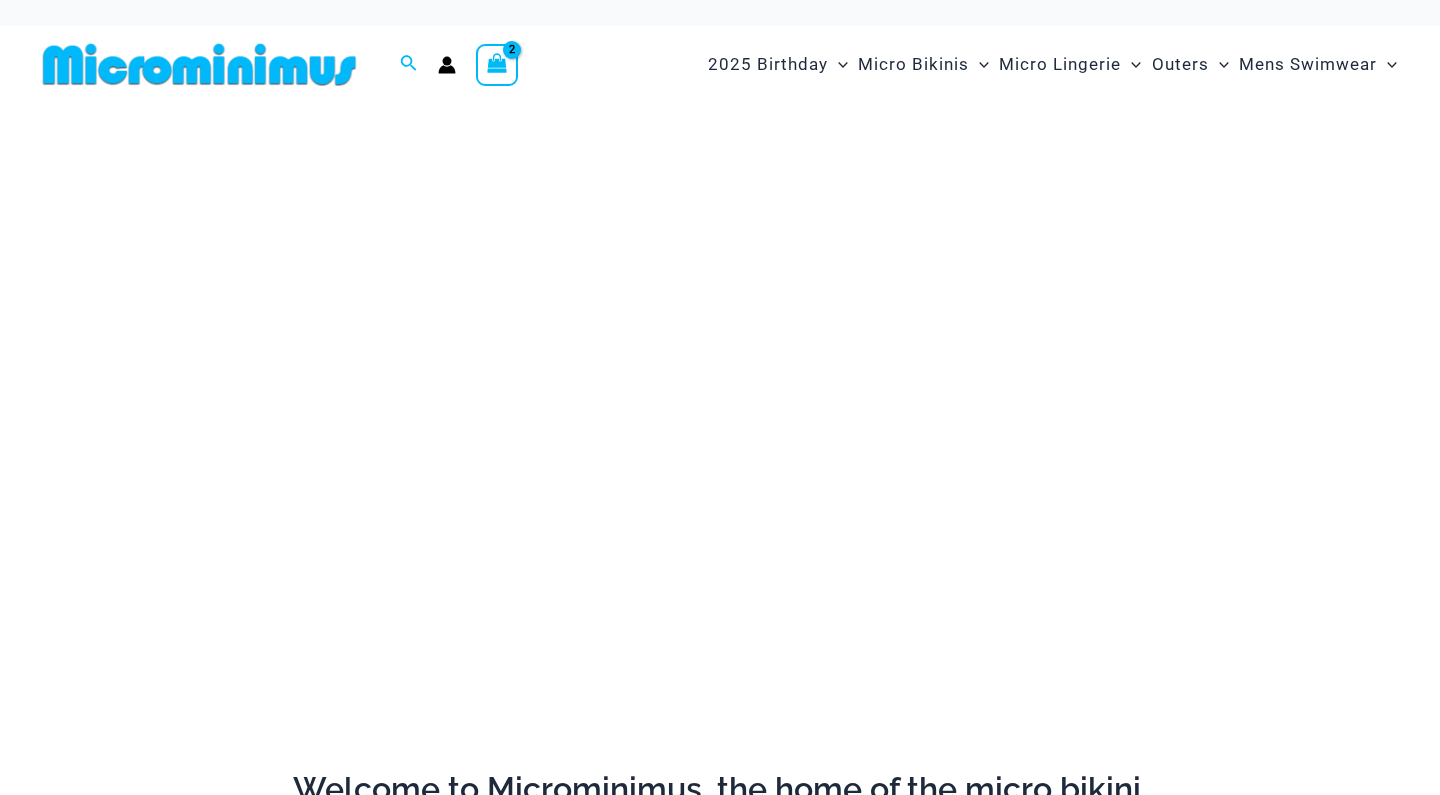 scroll, scrollTop: 0, scrollLeft: 0, axis: both 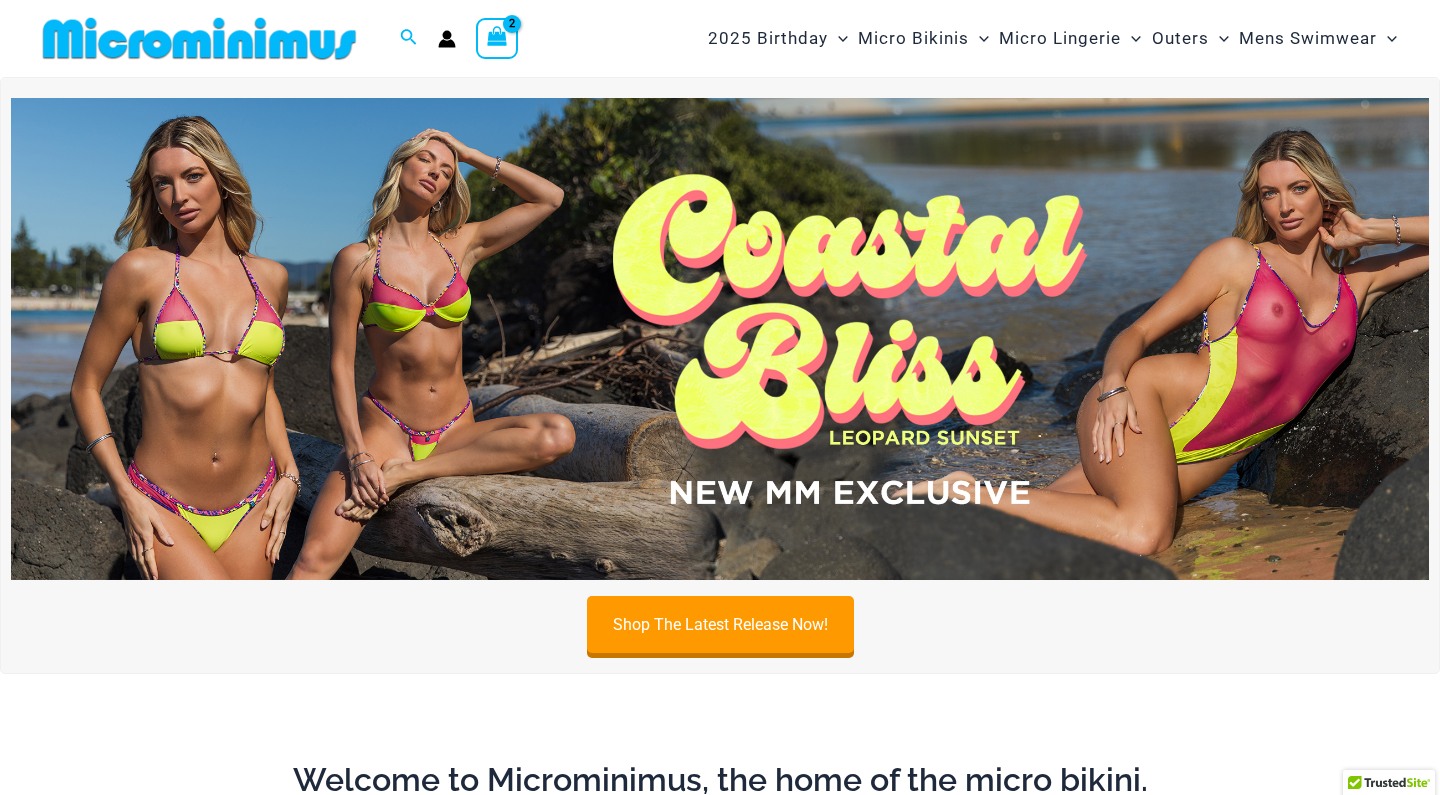click 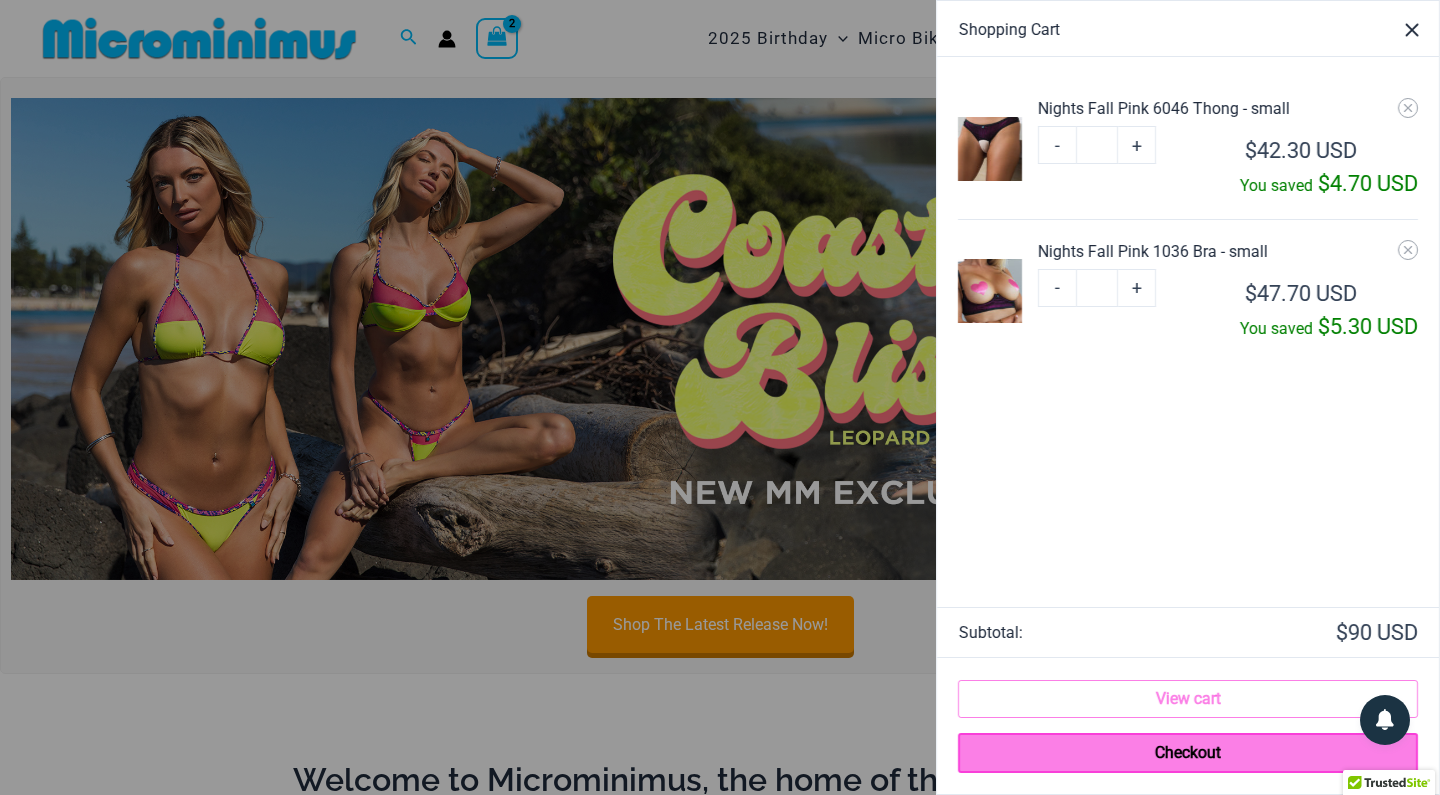 click 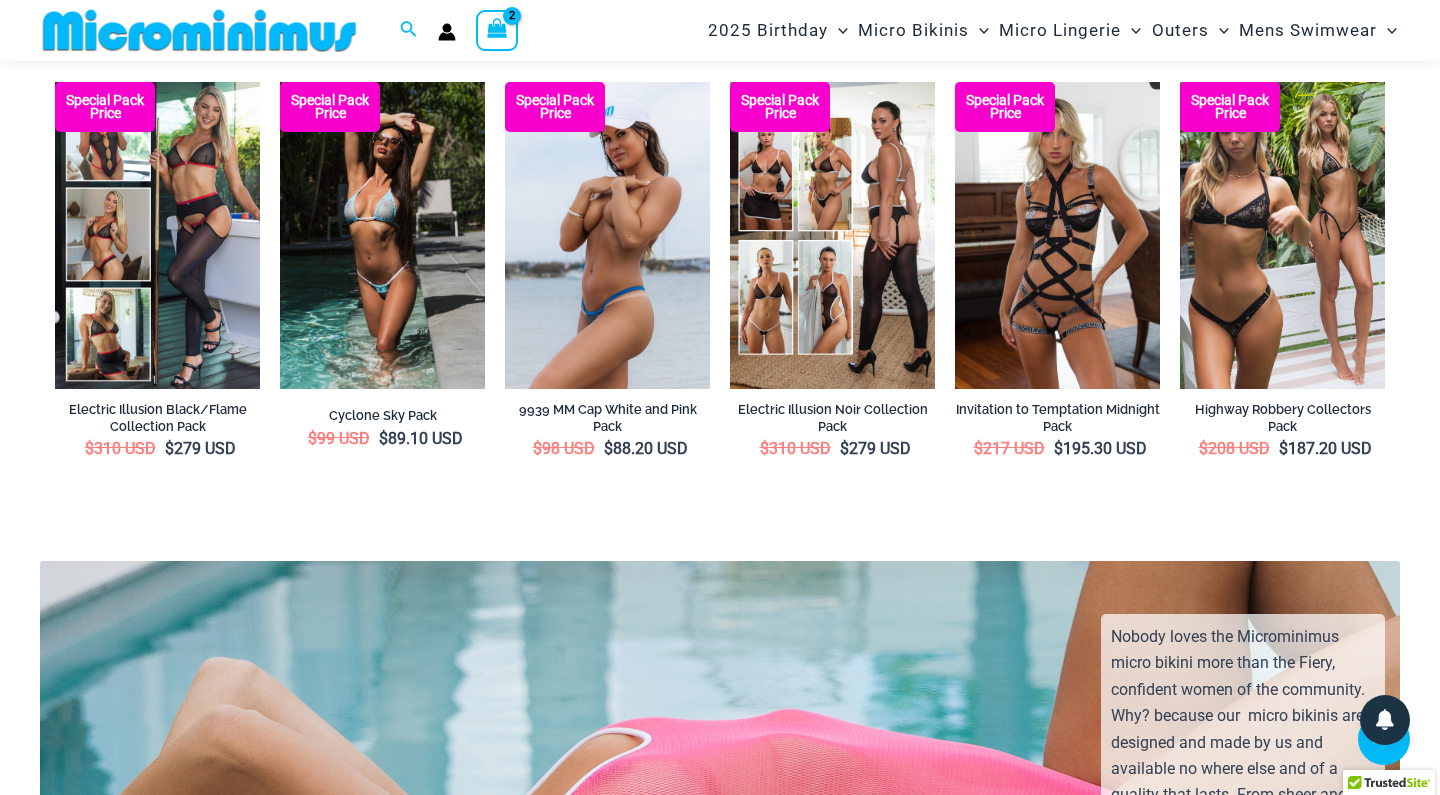 scroll, scrollTop: 2661, scrollLeft: 0, axis: vertical 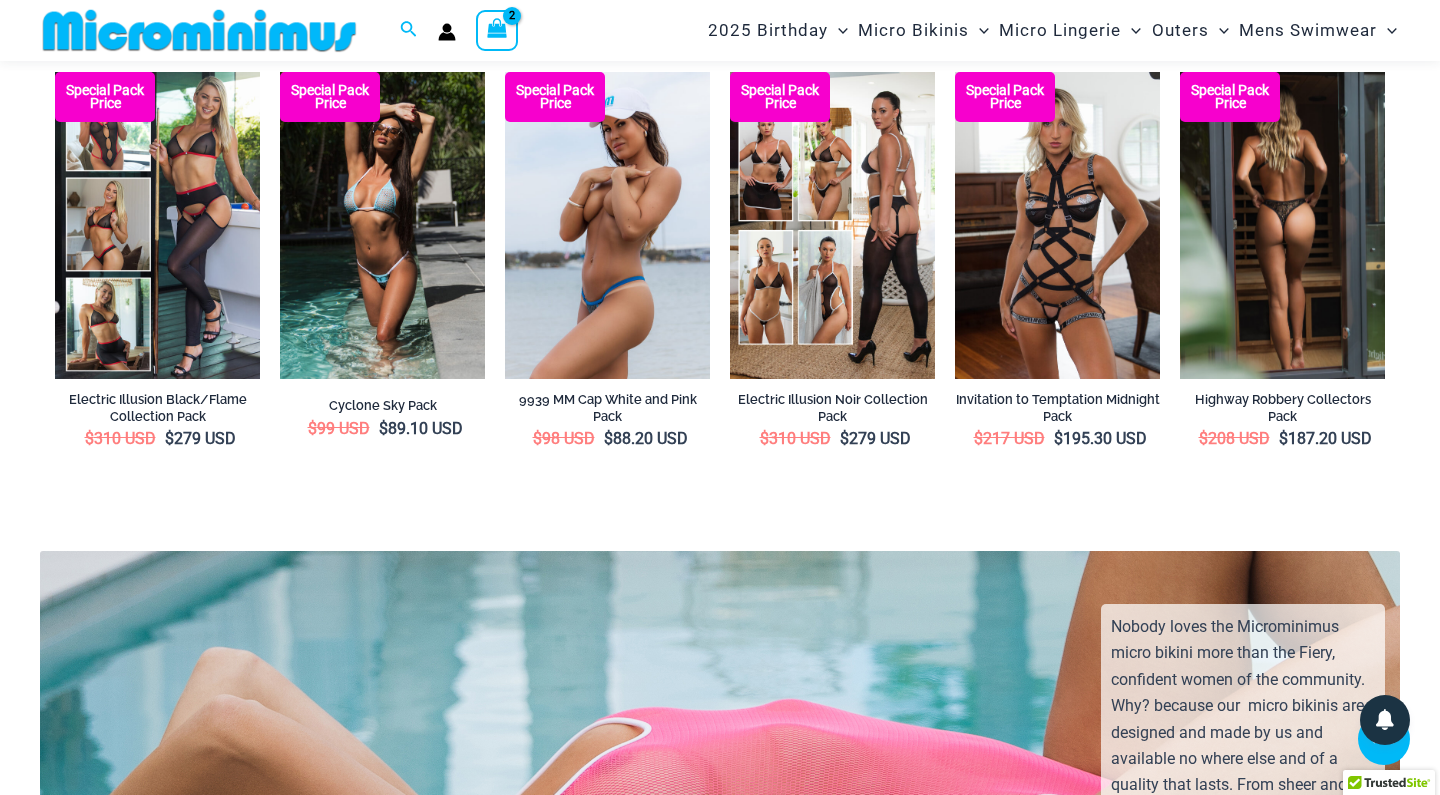 click at bounding box center [1282, 226] 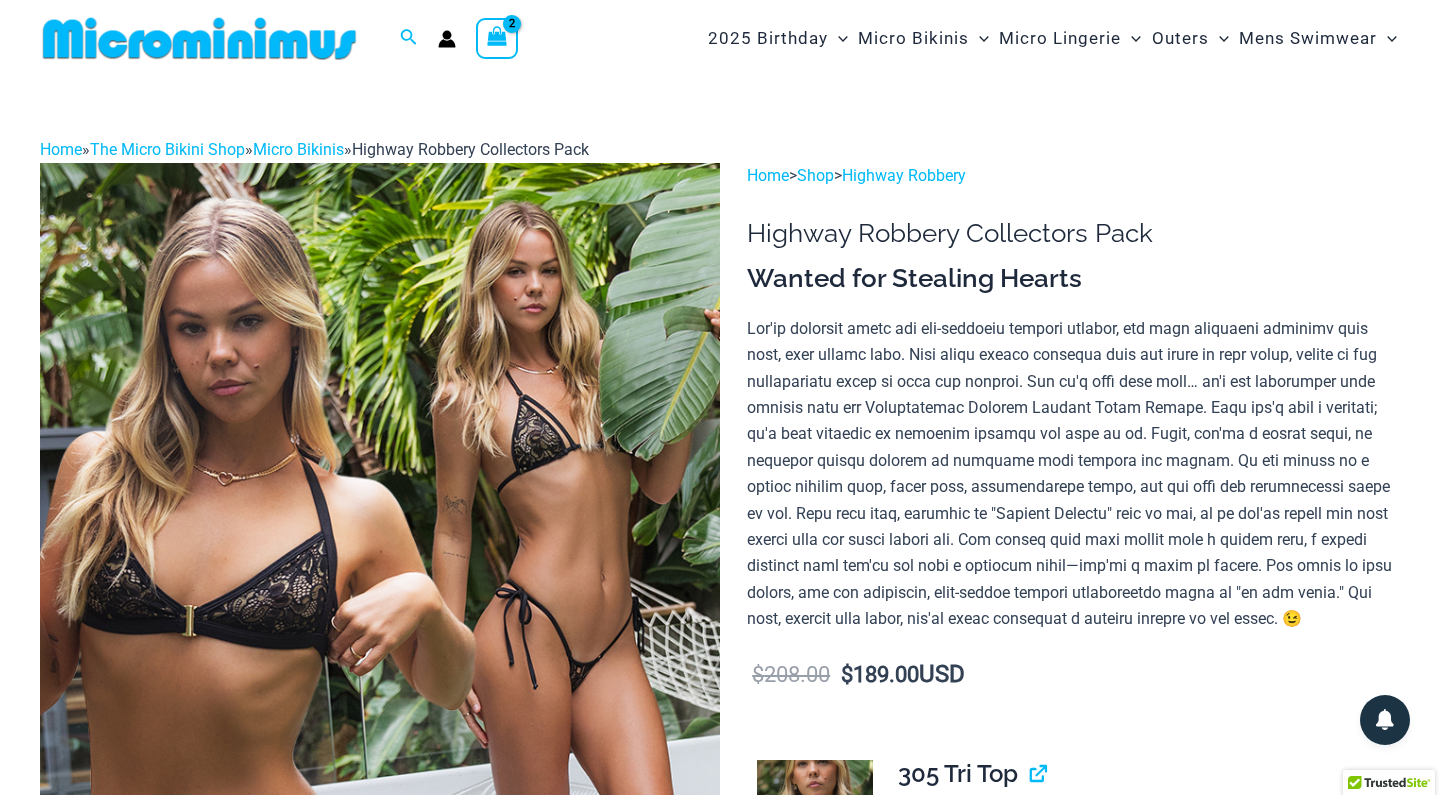 scroll, scrollTop: 0, scrollLeft: 0, axis: both 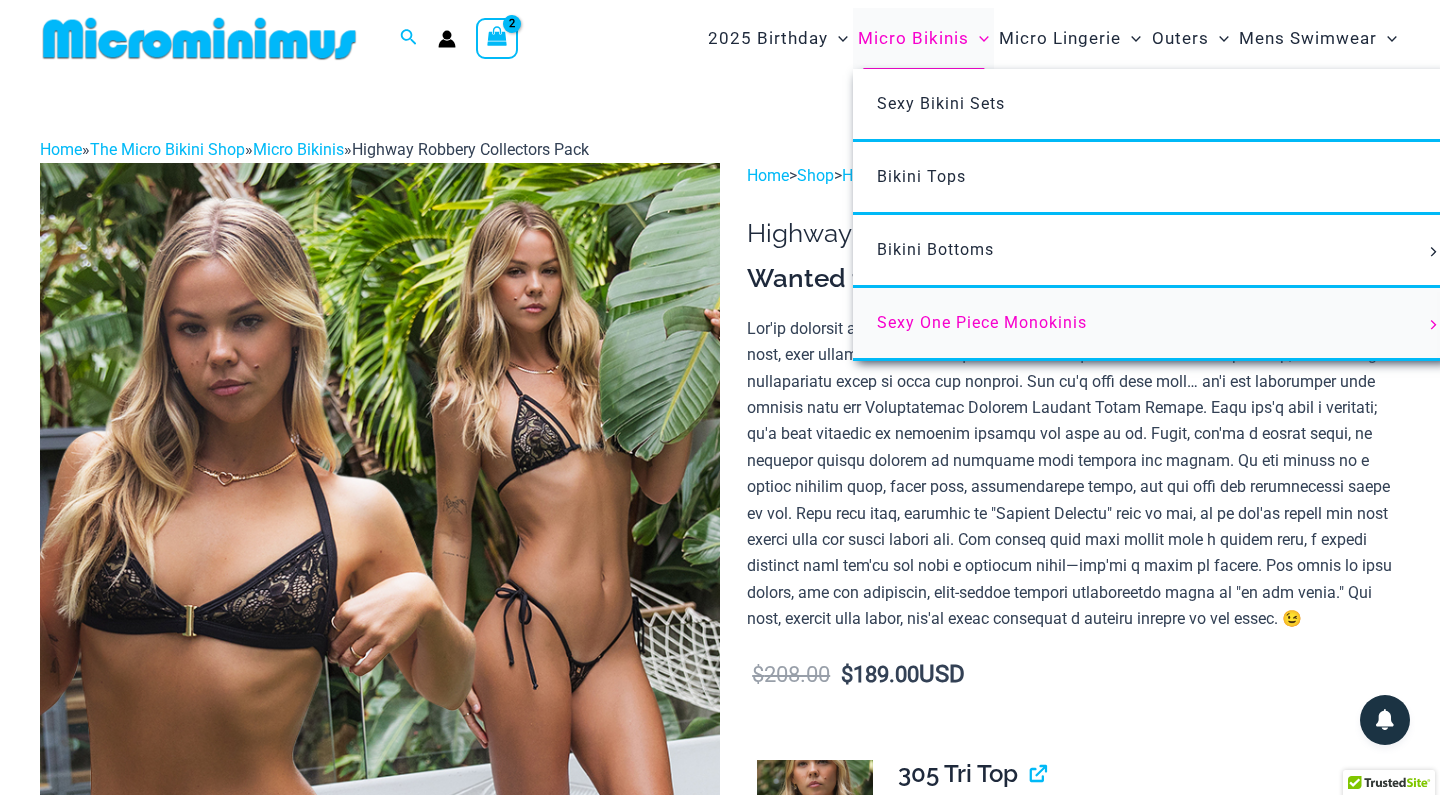 click on "Sexy One Piece Monokinis" at bounding box center [982, 322] 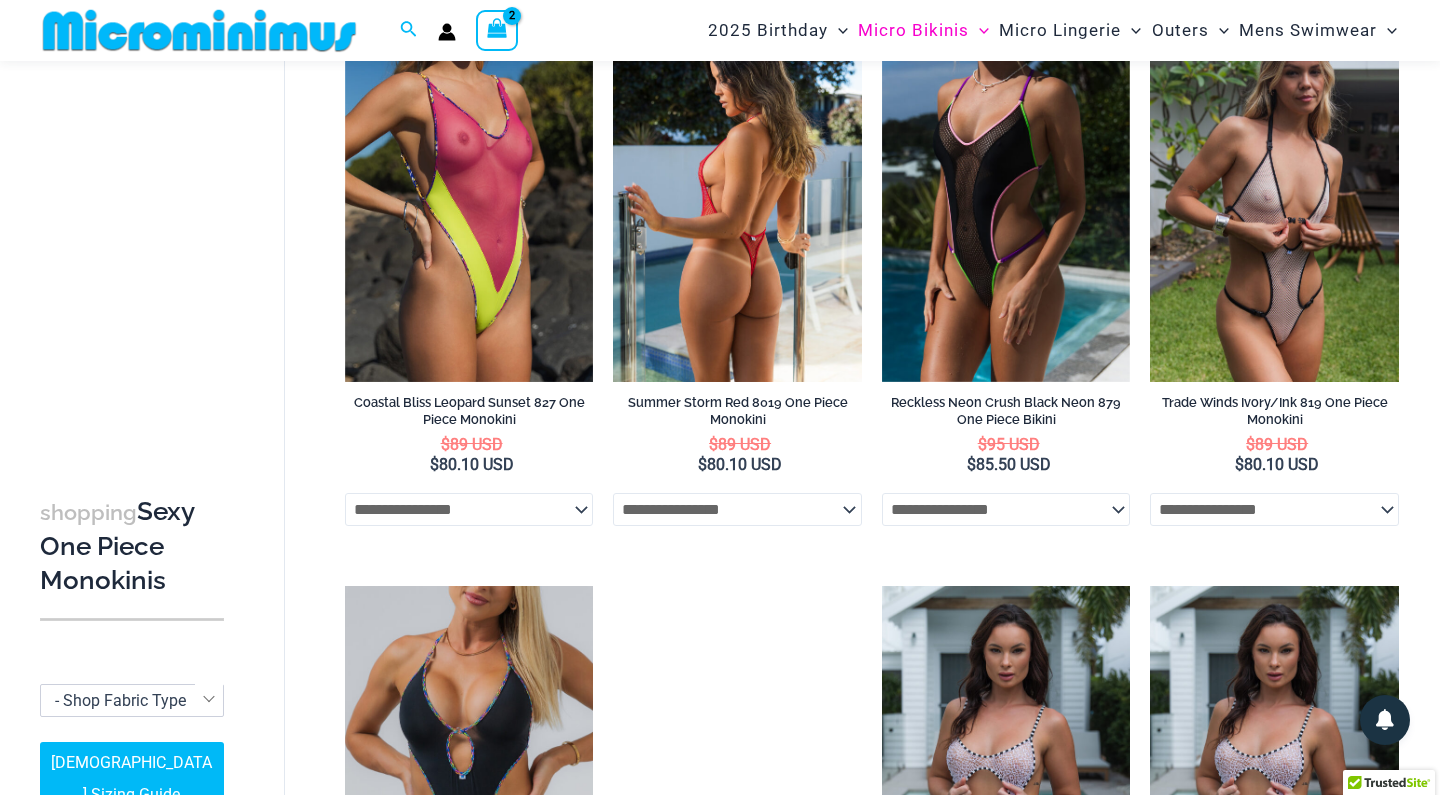 scroll, scrollTop: 131, scrollLeft: 0, axis: vertical 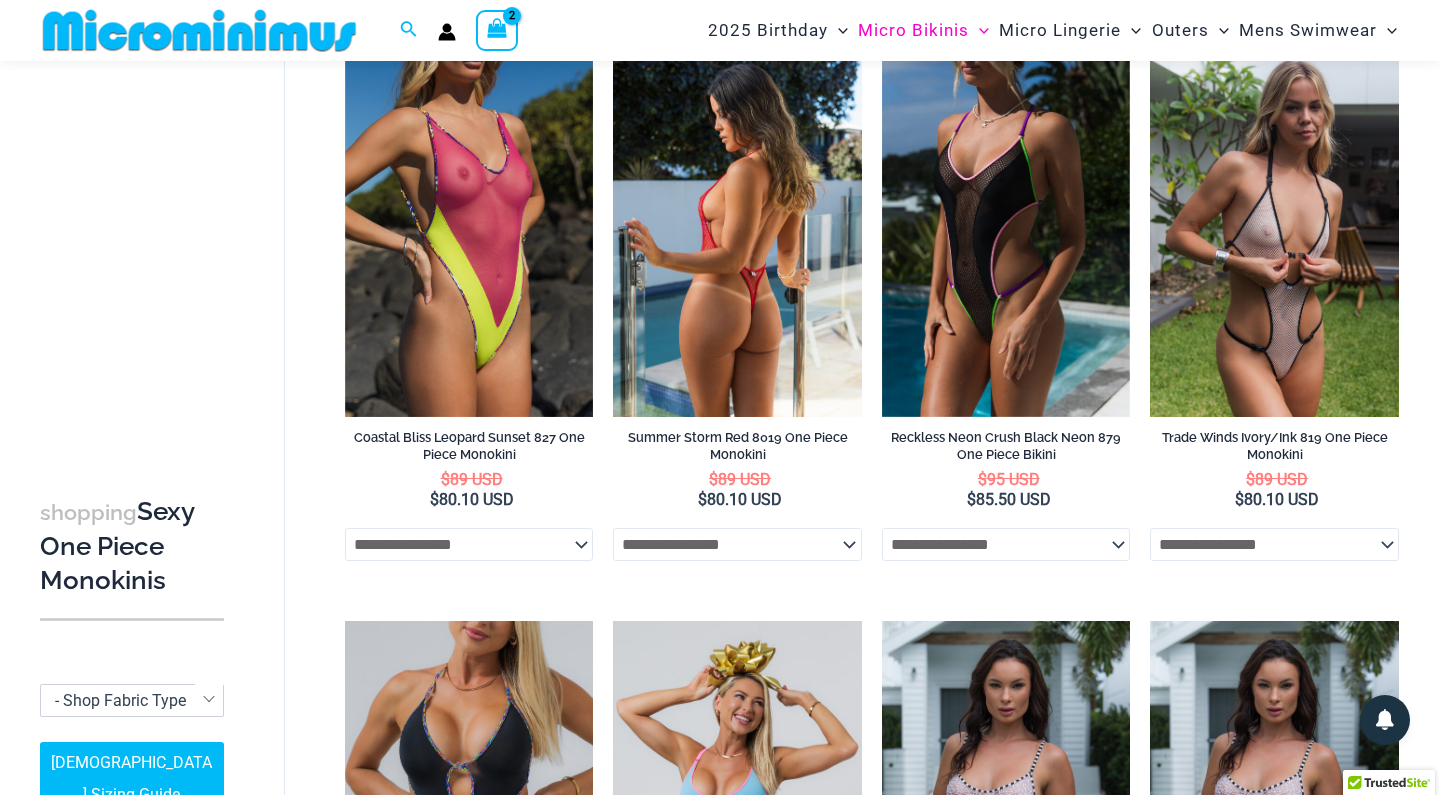 click at bounding box center (737, 230) 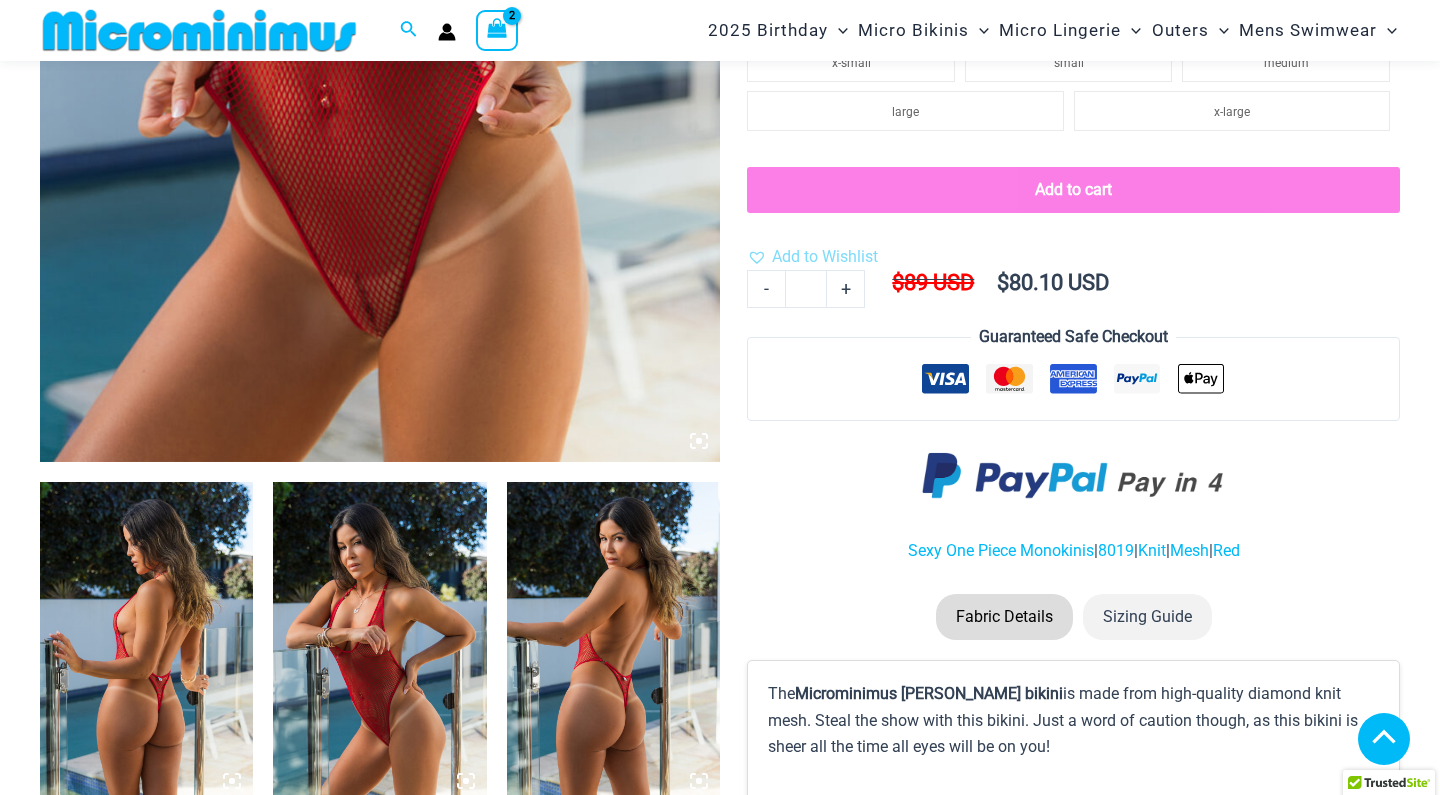 scroll, scrollTop: 726, scrollLeft: 0, axis: vertical 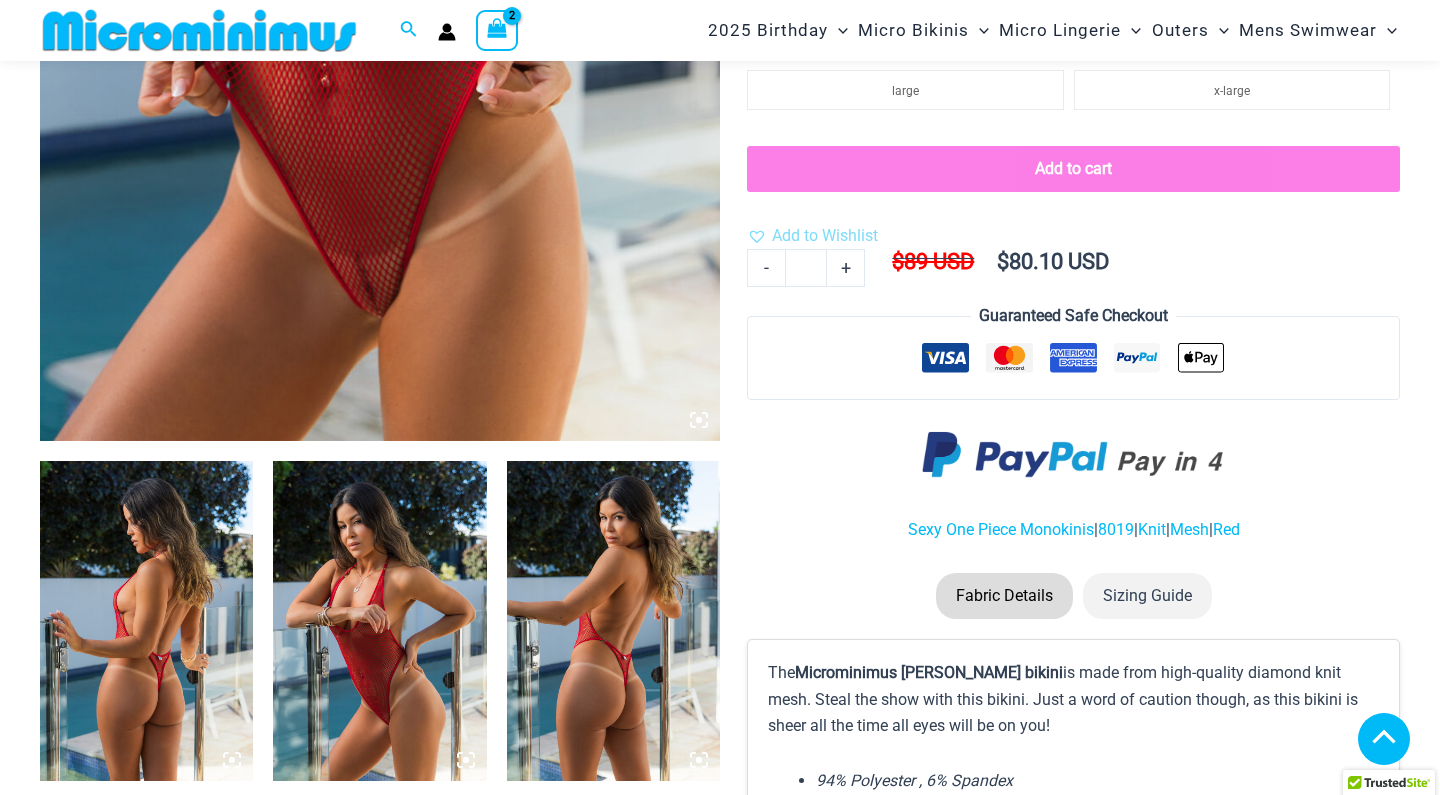 click at bounding box center (613, 621) 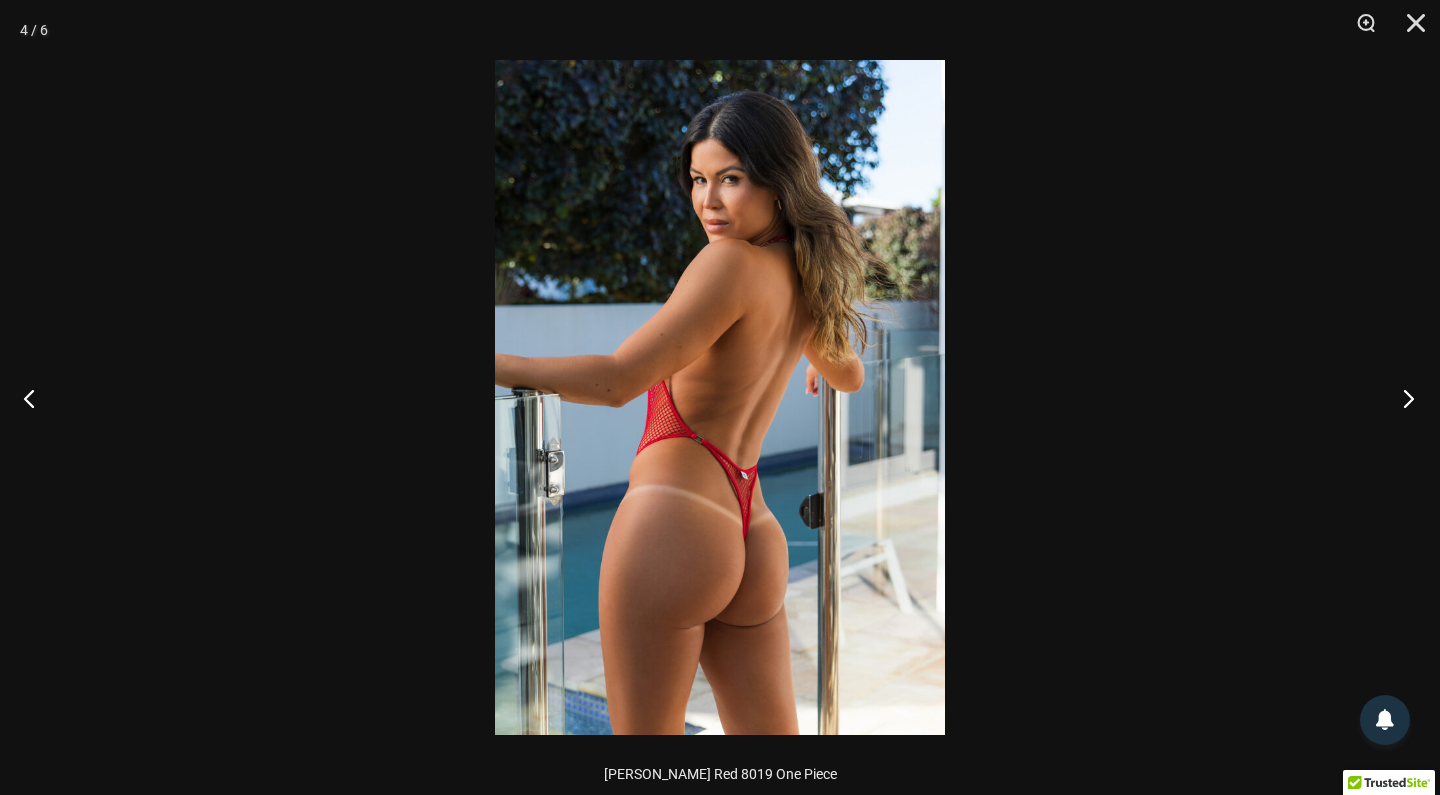 click at bounding box center [1402, 398] 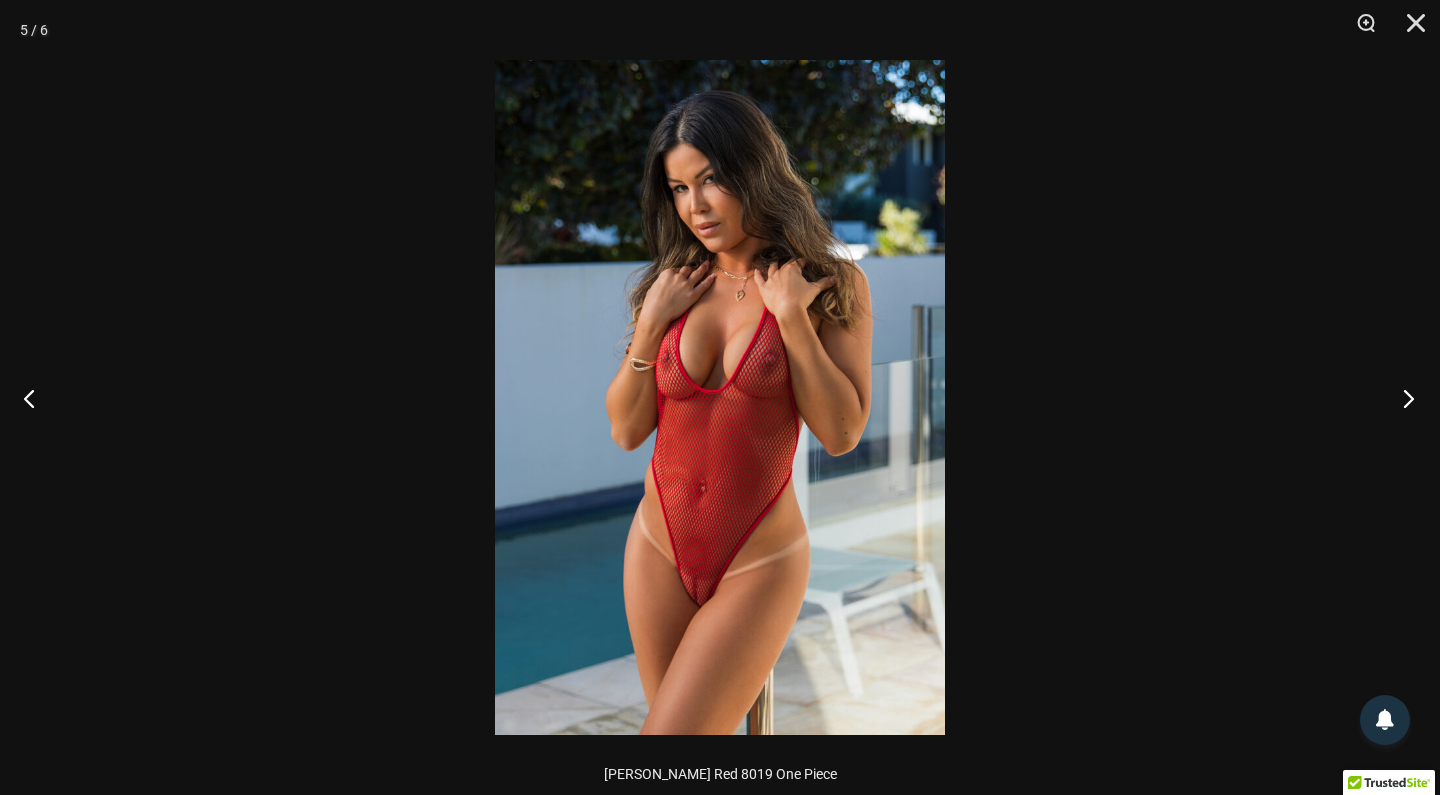 click at bounding box center [1402, 398] 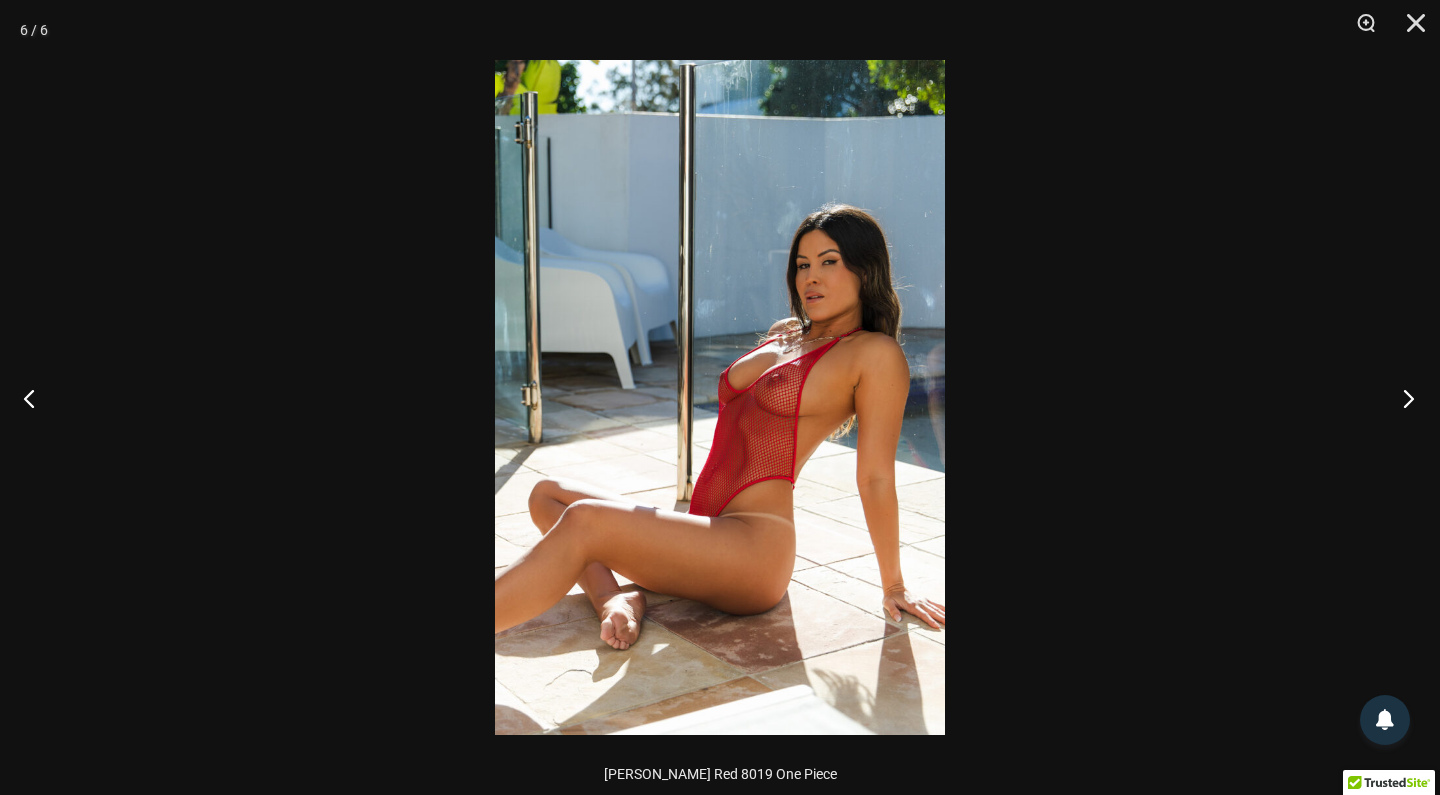 click at bounding box center (1402, 398) 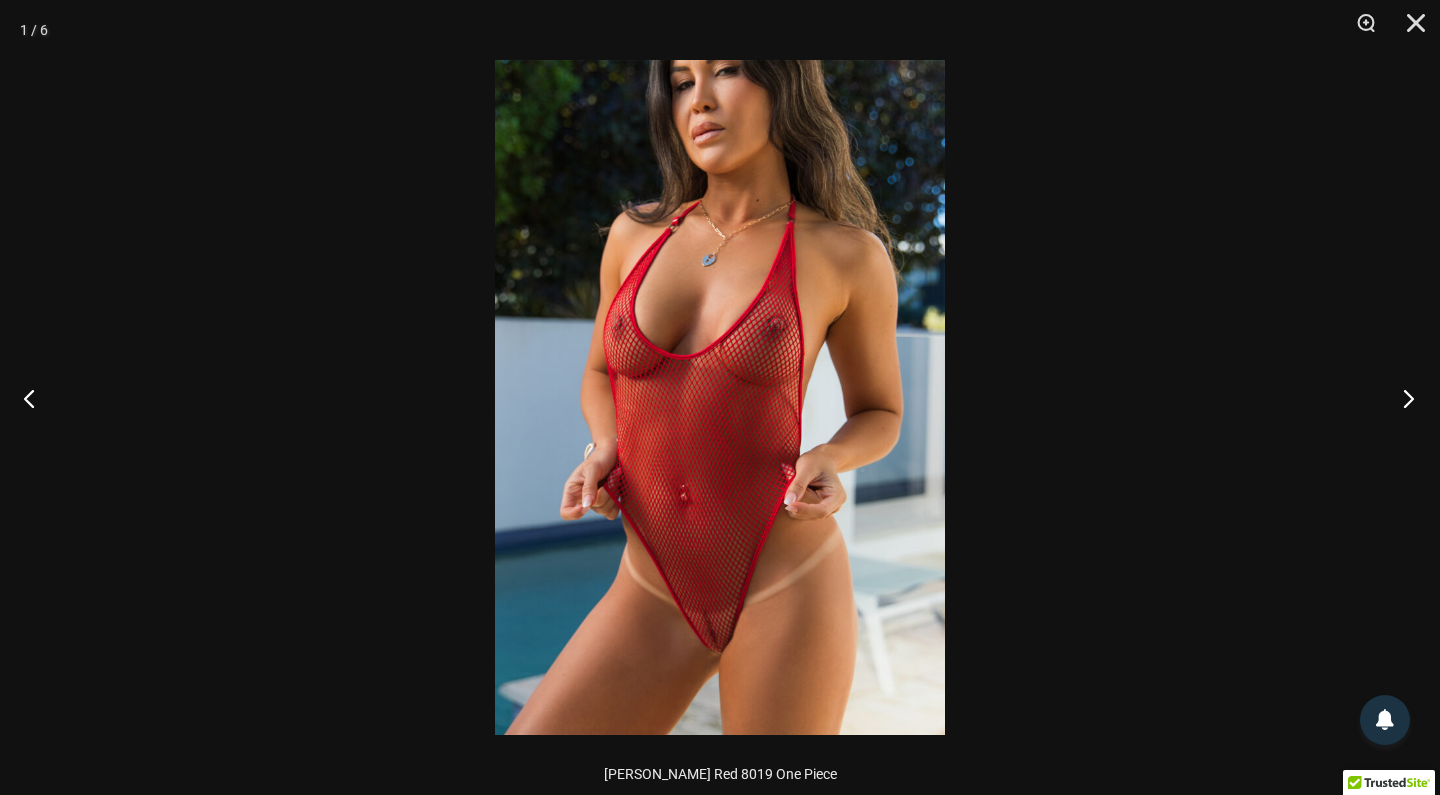 click at bounding box center [1402, 398] 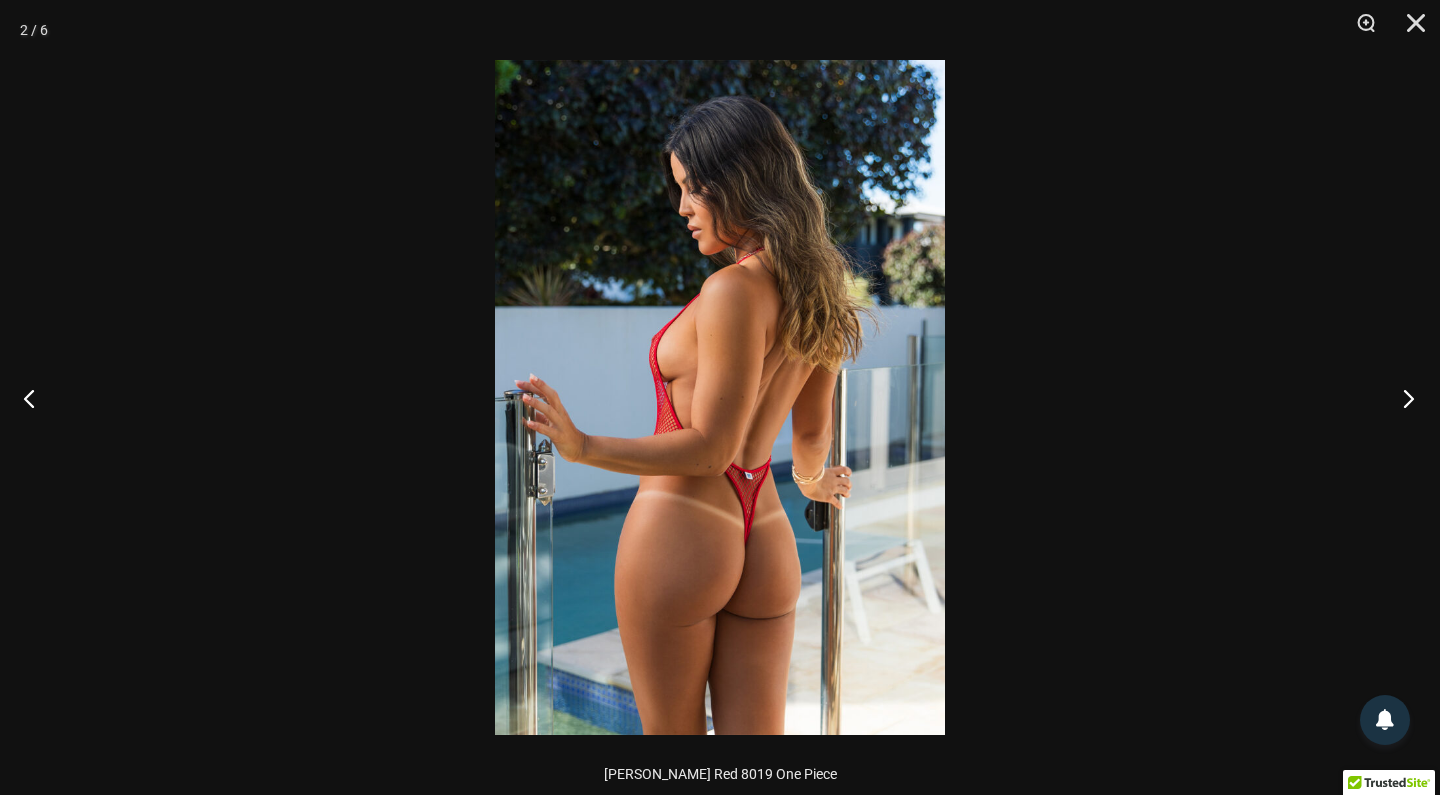 click at bounding box center (1402, 398) 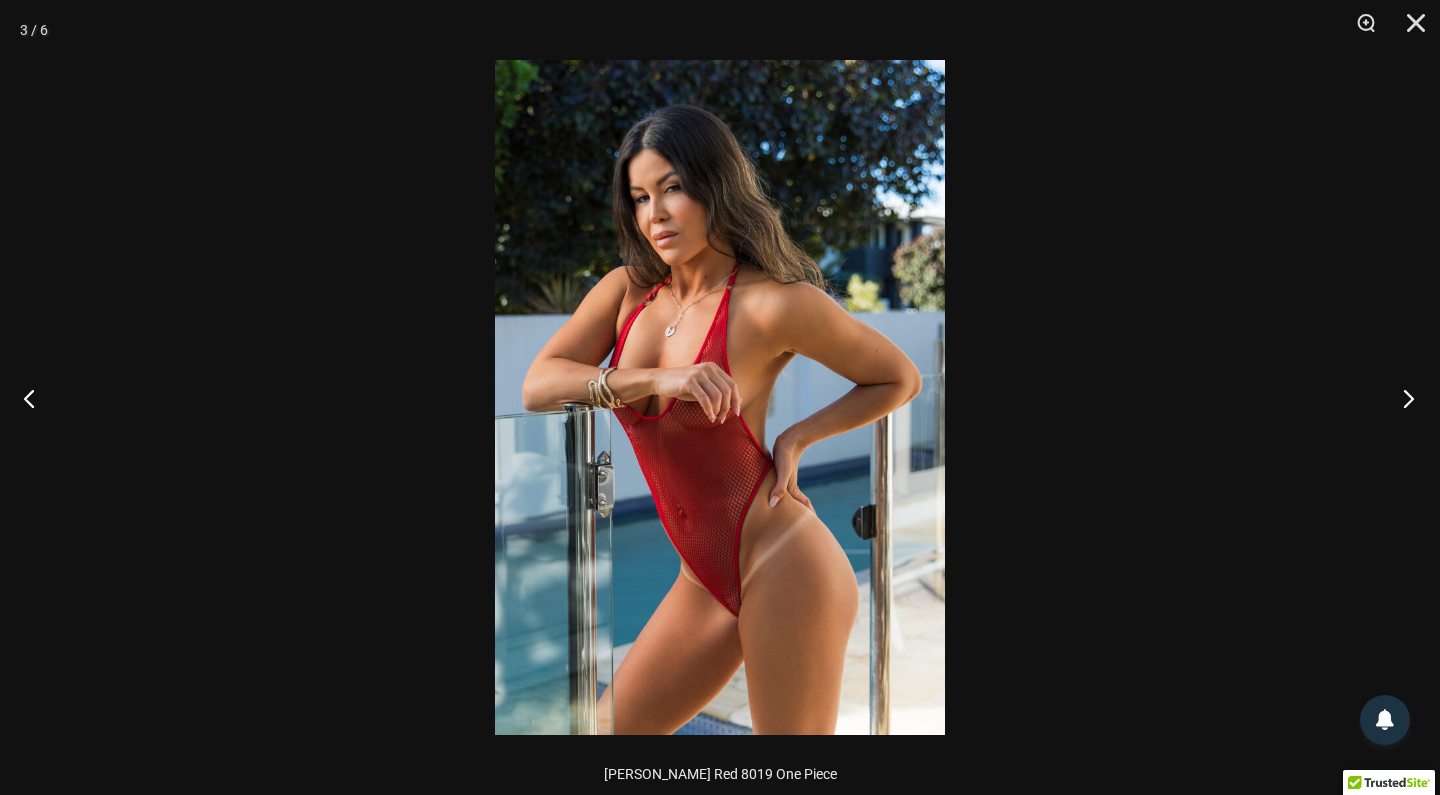 click at bounding box center (1402, 398) 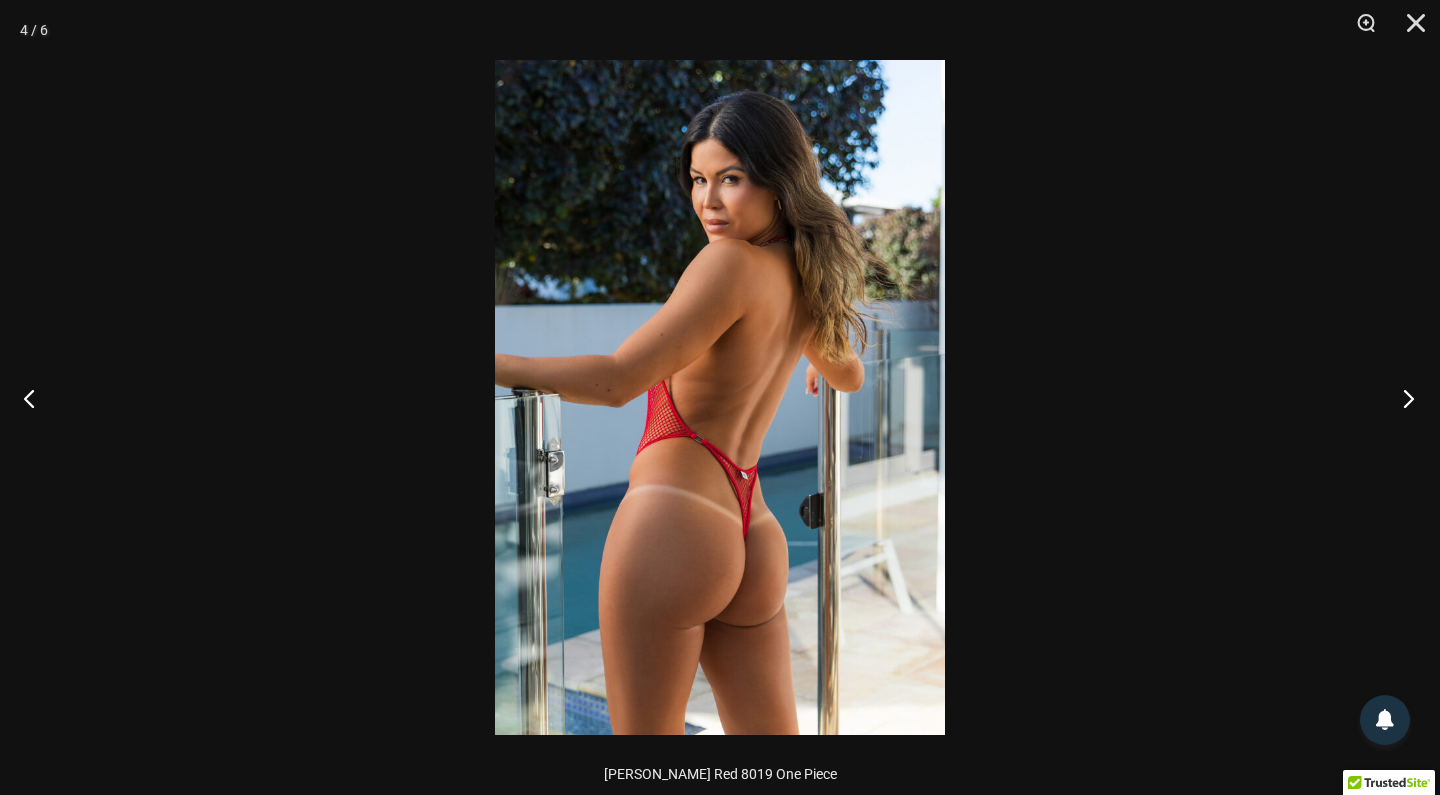 click at bounding box center [1402, 398] 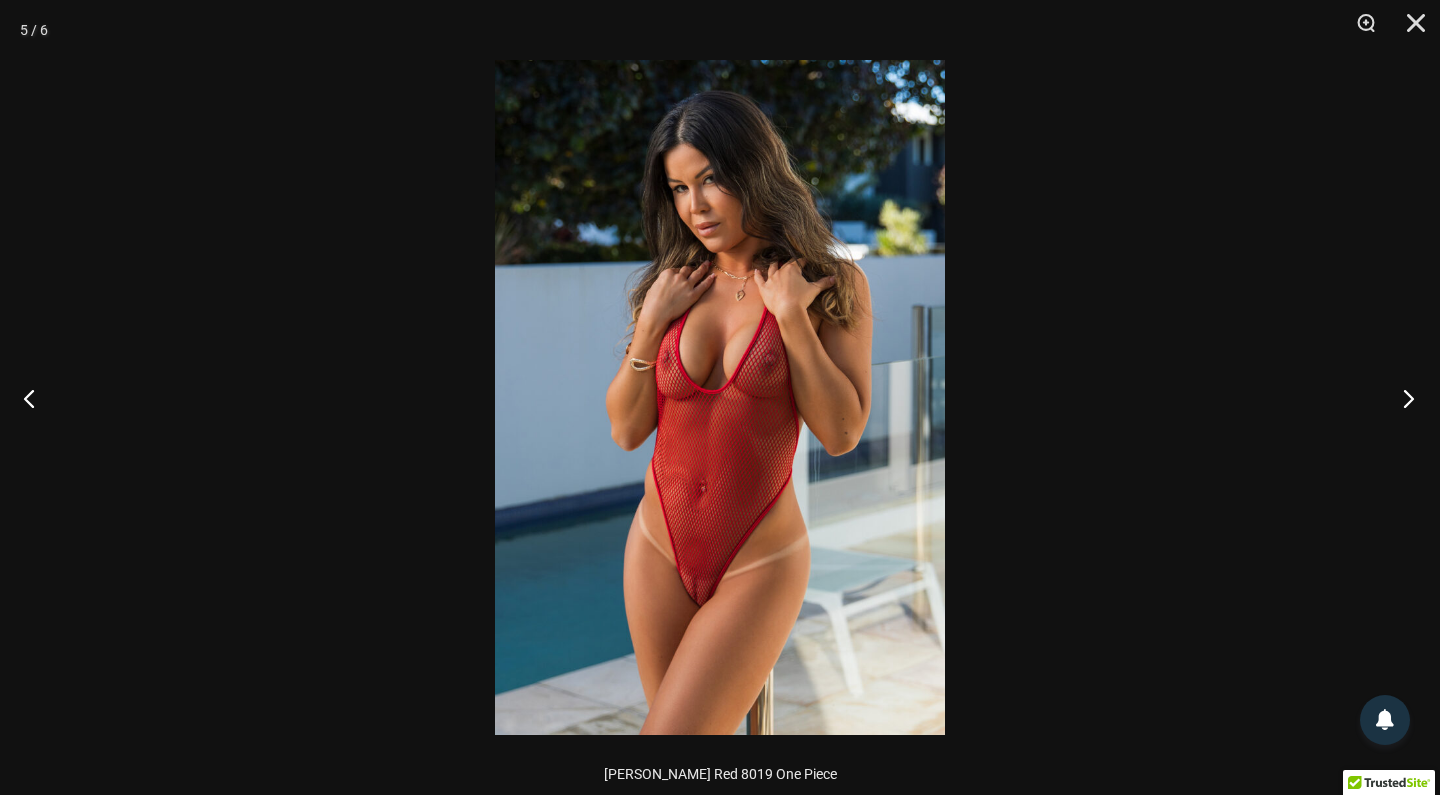 click at bounding box center [1402, 398] 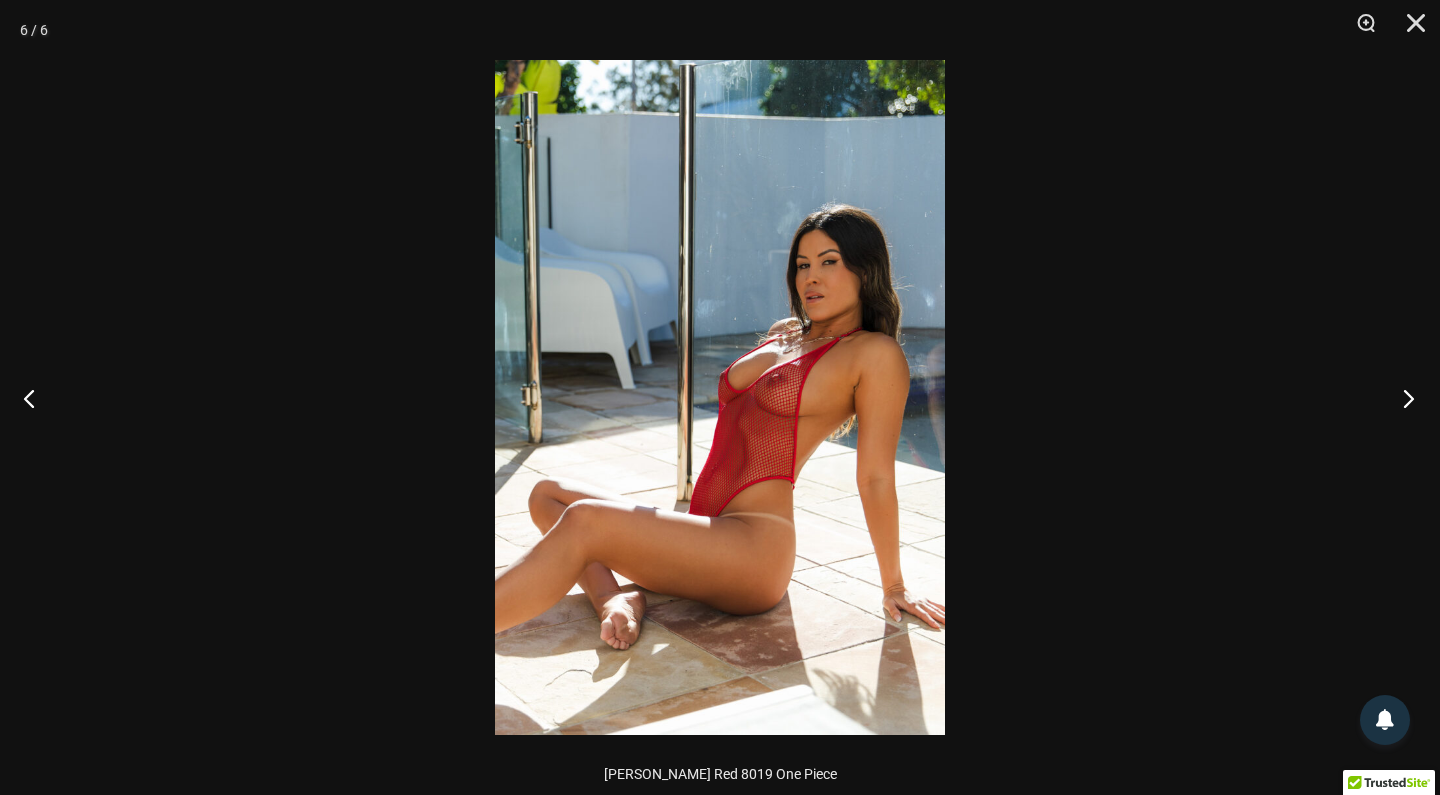 click at bounding box center (1402, 398) 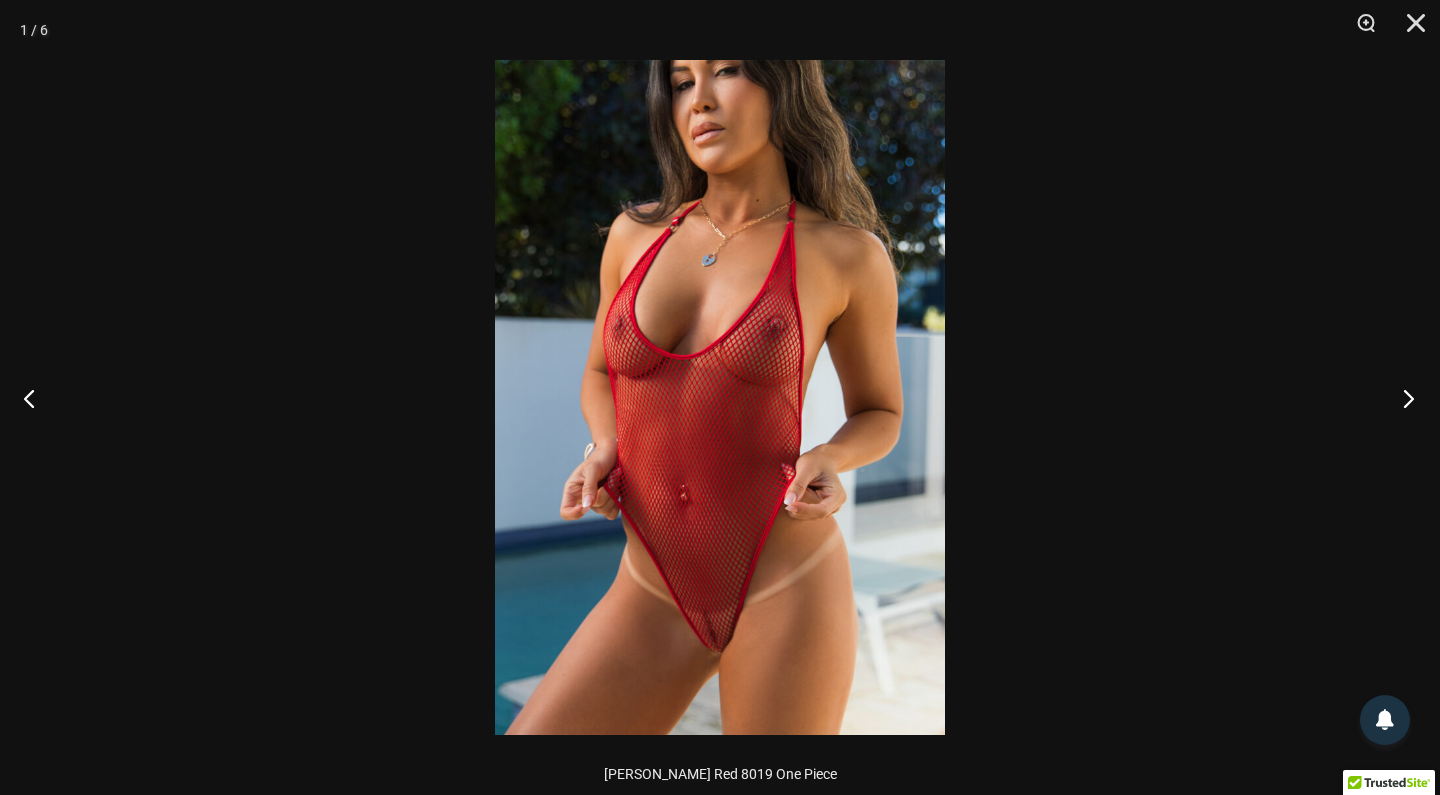 click at bounding box center [1402, 398] 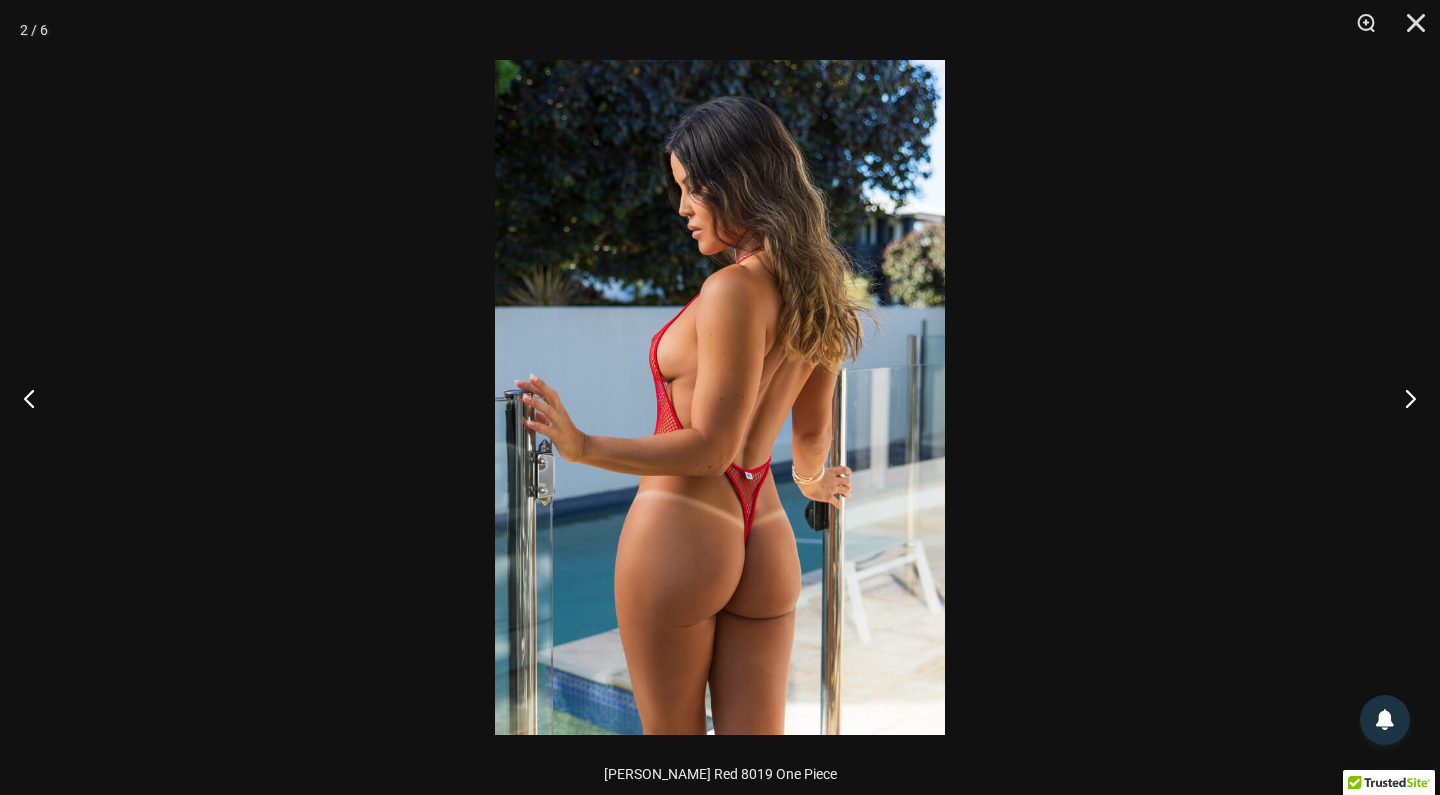 click at bounding box center (720, 397) 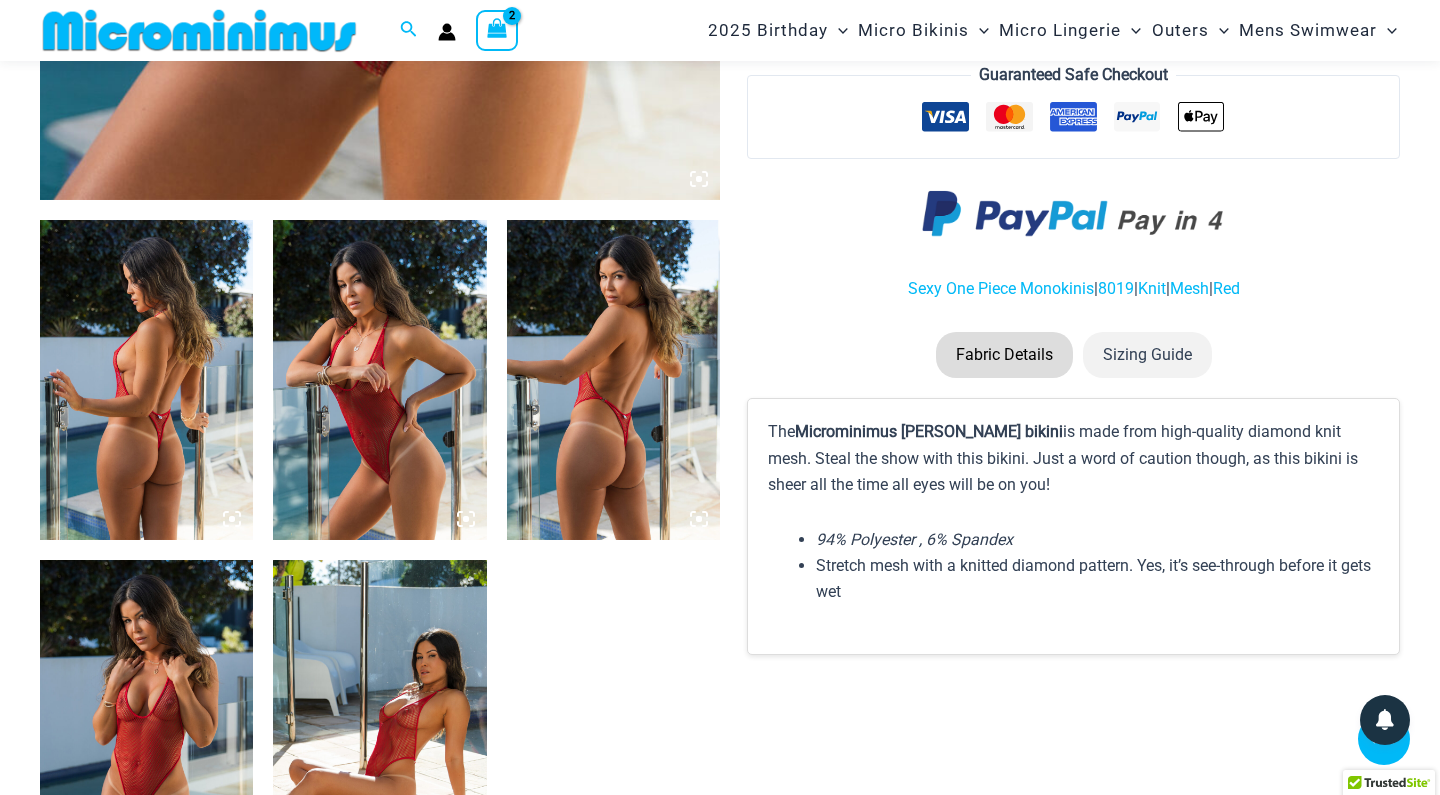 scroll, scrollTop: 987, scrollLeft: 0, axis: vertical 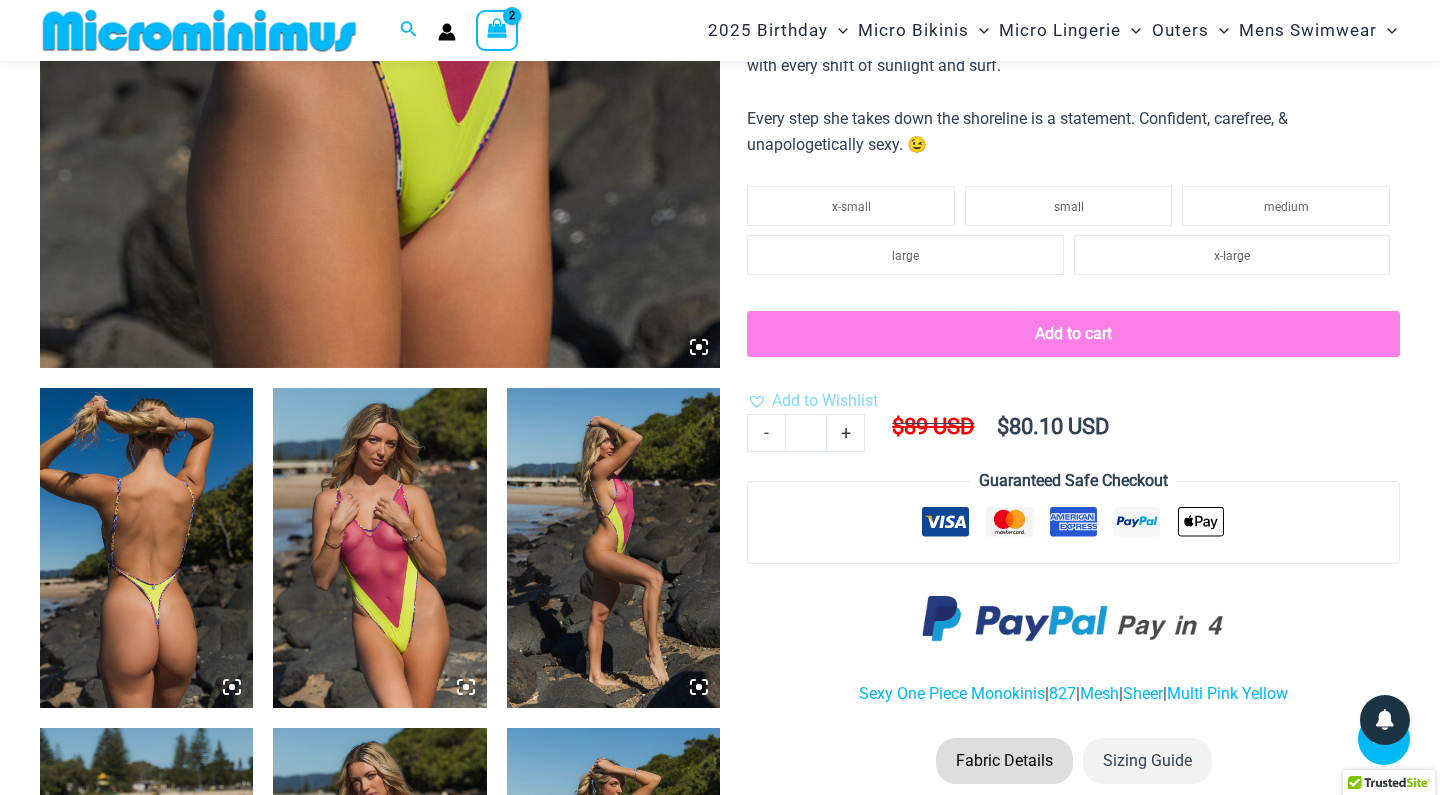 click at bounding box center (379, 548) 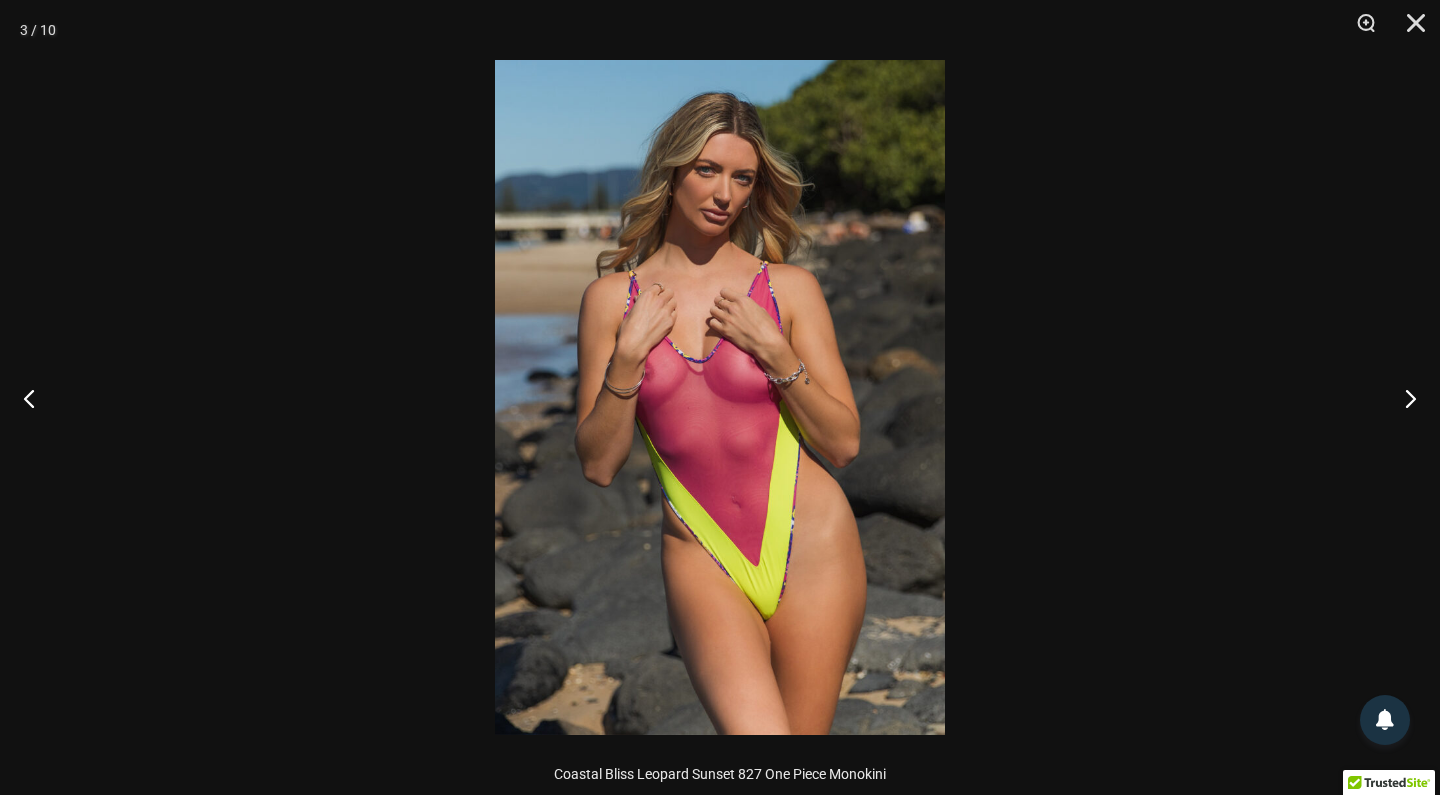 click at bounding box center [720, 397] 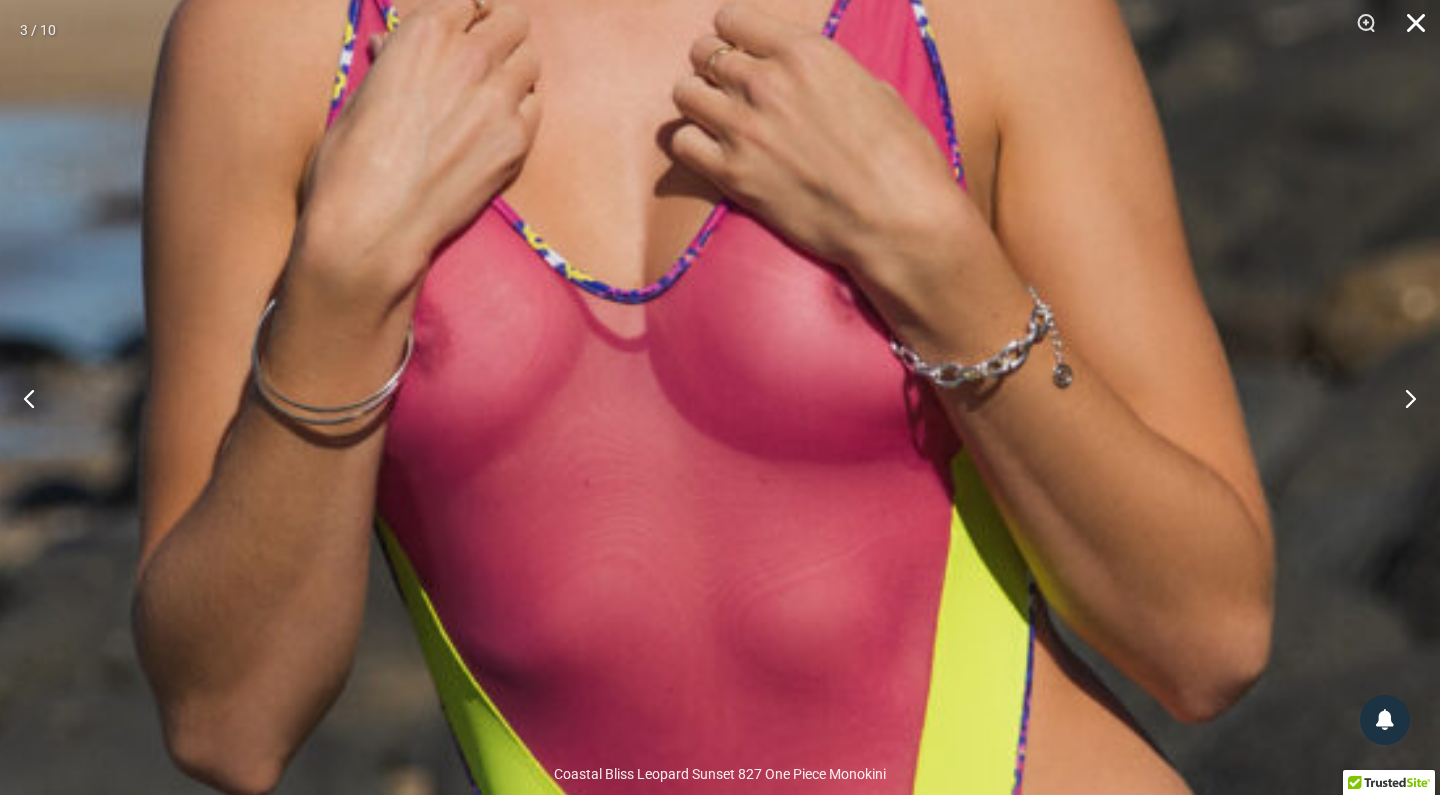 click at bounding box center (1409, 30) 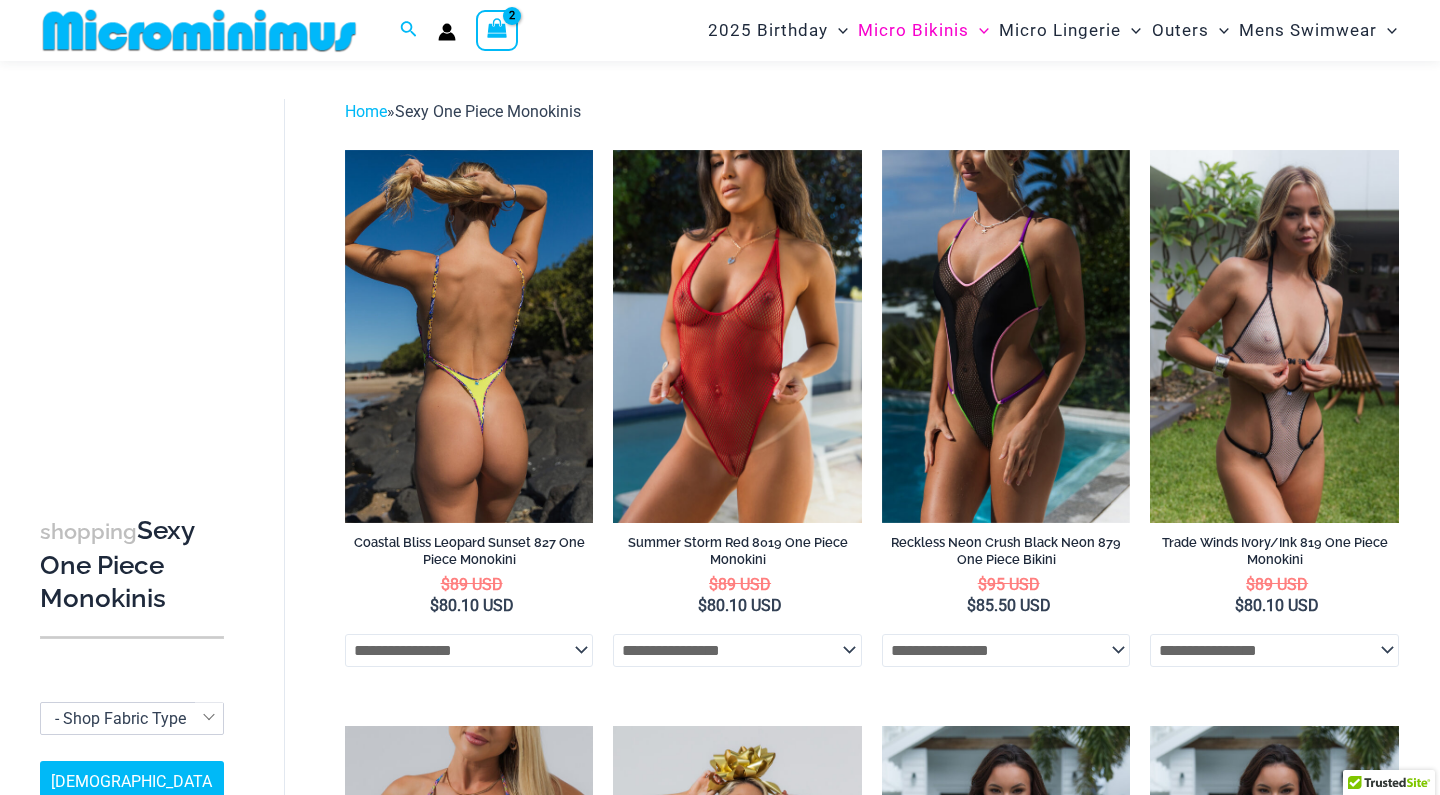 scroll, scrollTop: 52, scrollLeft: 0, axis: vertical 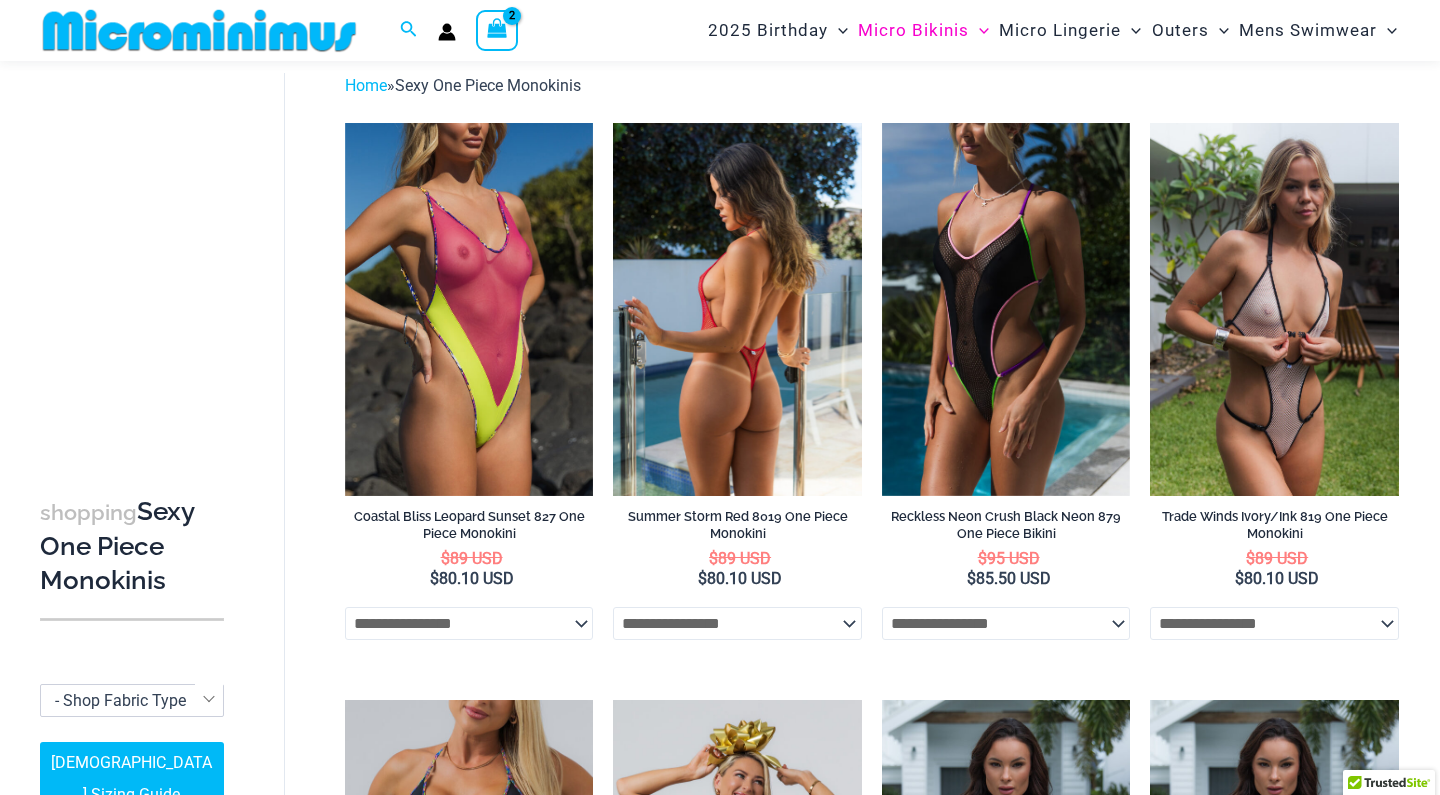 click at bounding box center [737, 309] 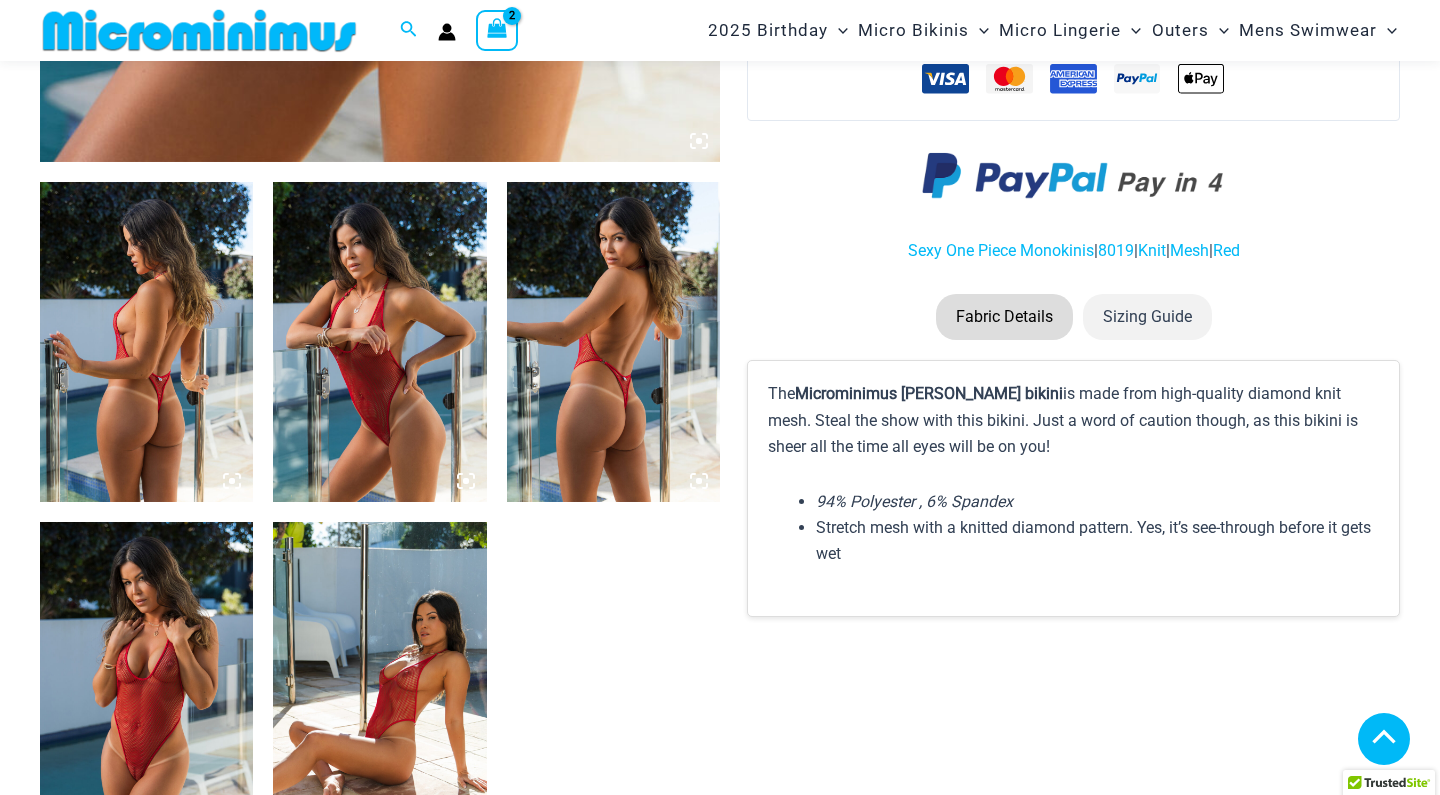 scroll, scrollTop: 1024, scrollLeft: 0, axis: vertical 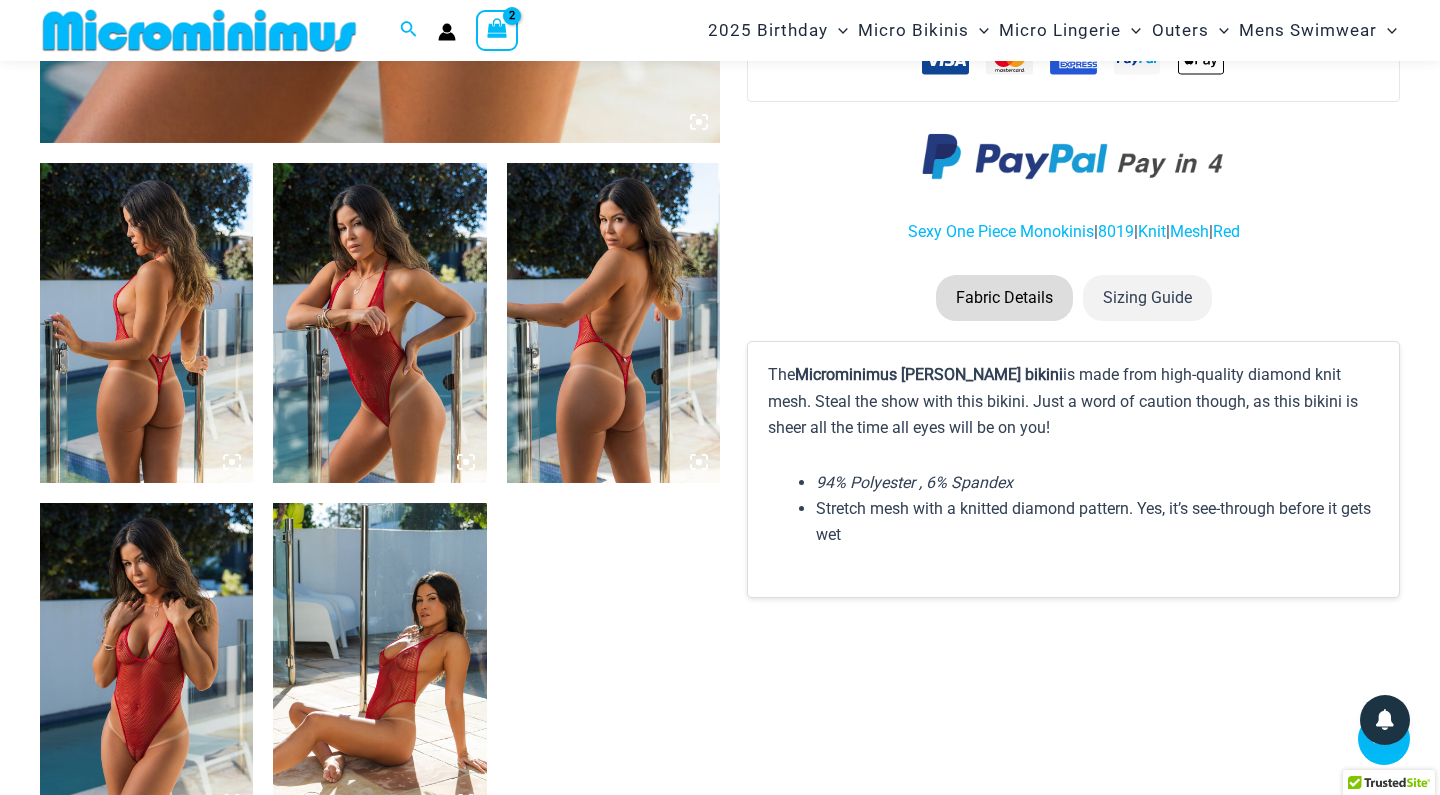 click at bounding box center [379, 663] 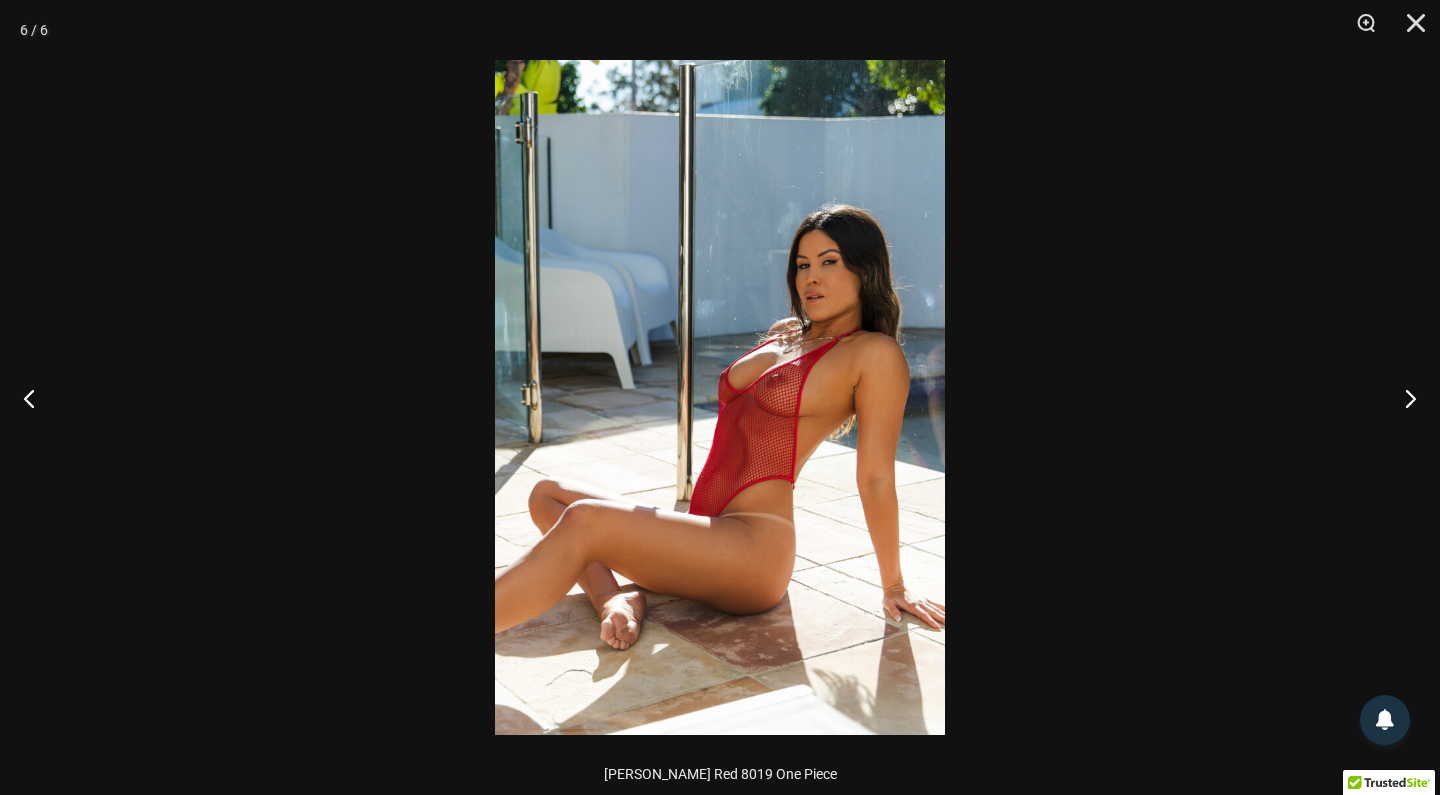 click at bounding box center [720, 397] 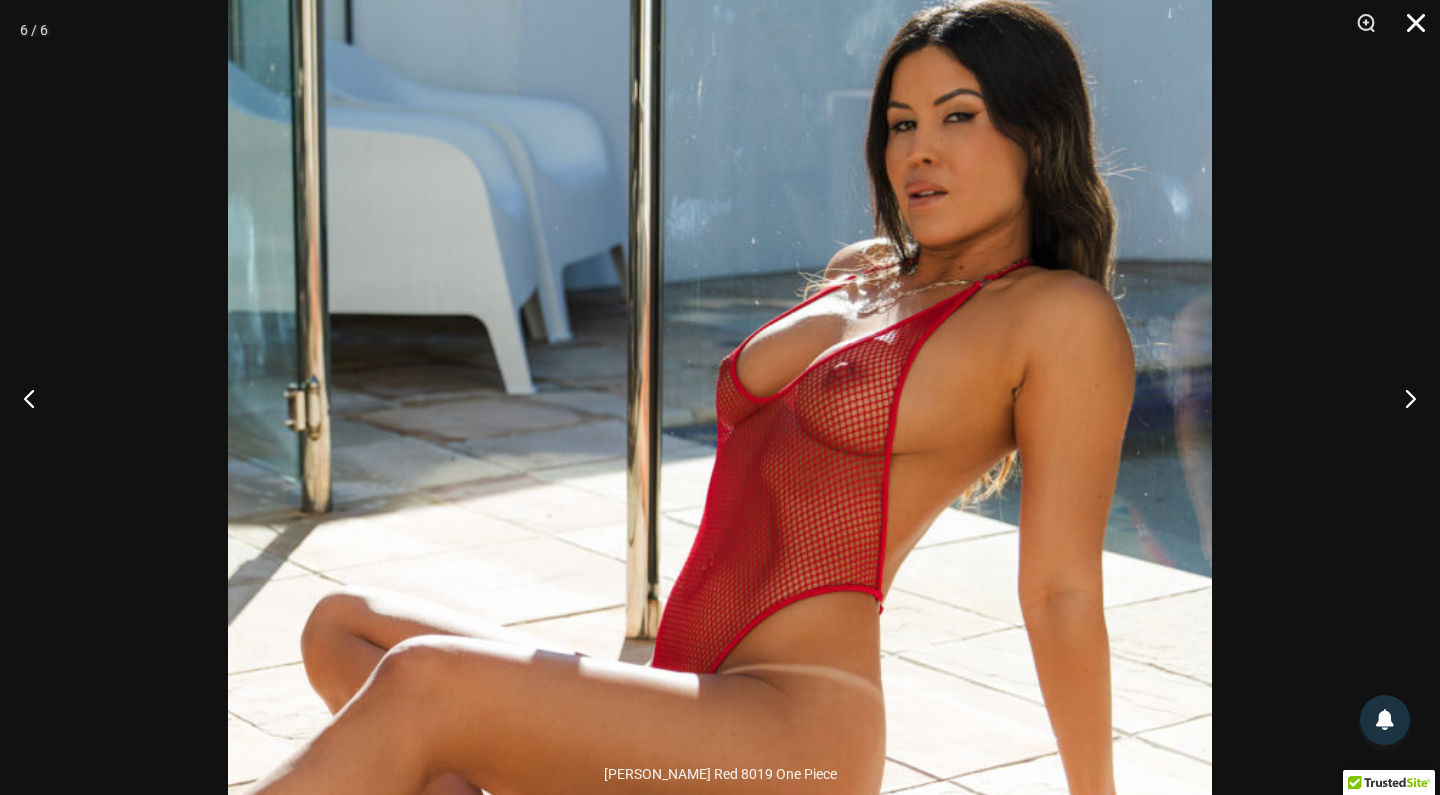 click at bounding box center [1409, 30] 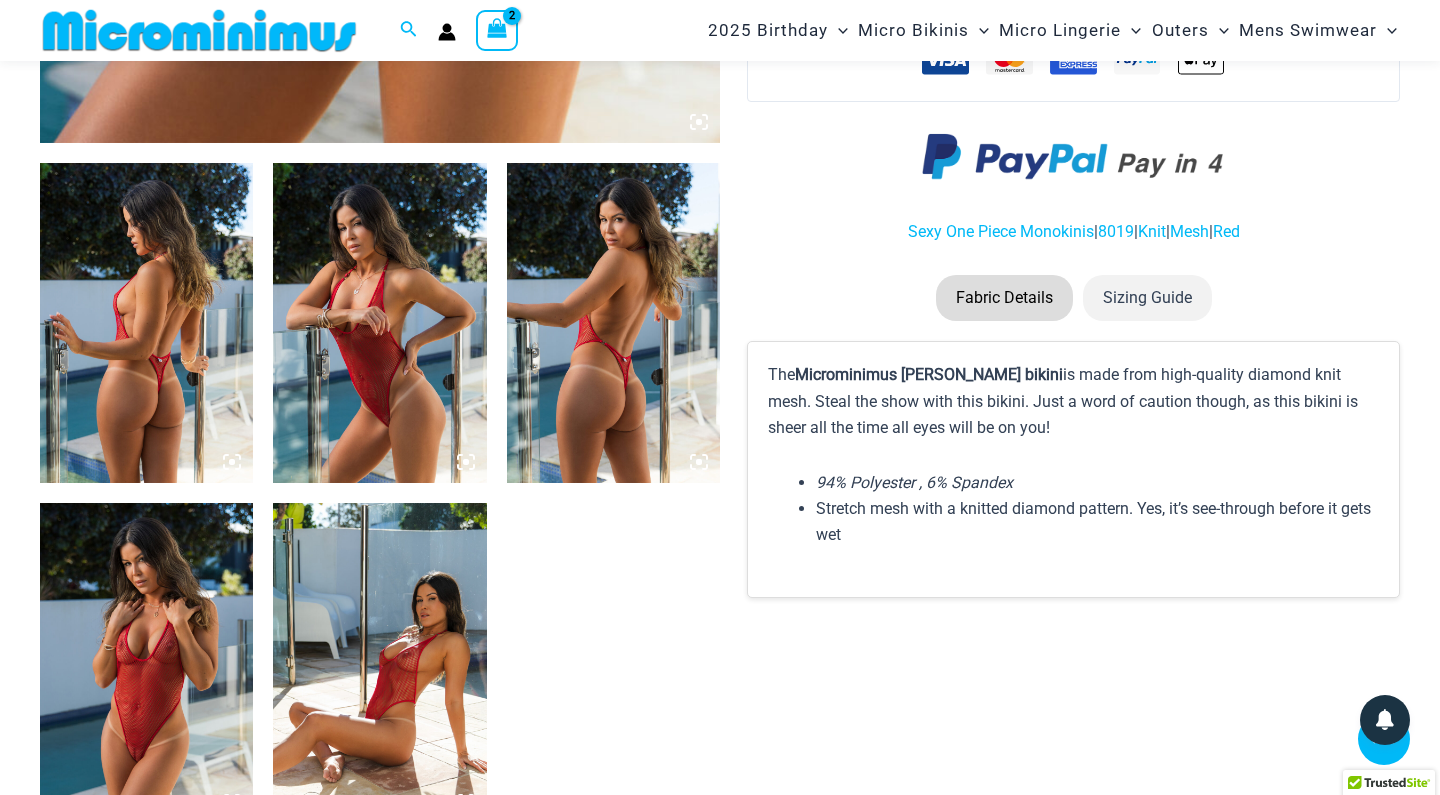 click at bounding box center (146, 663) 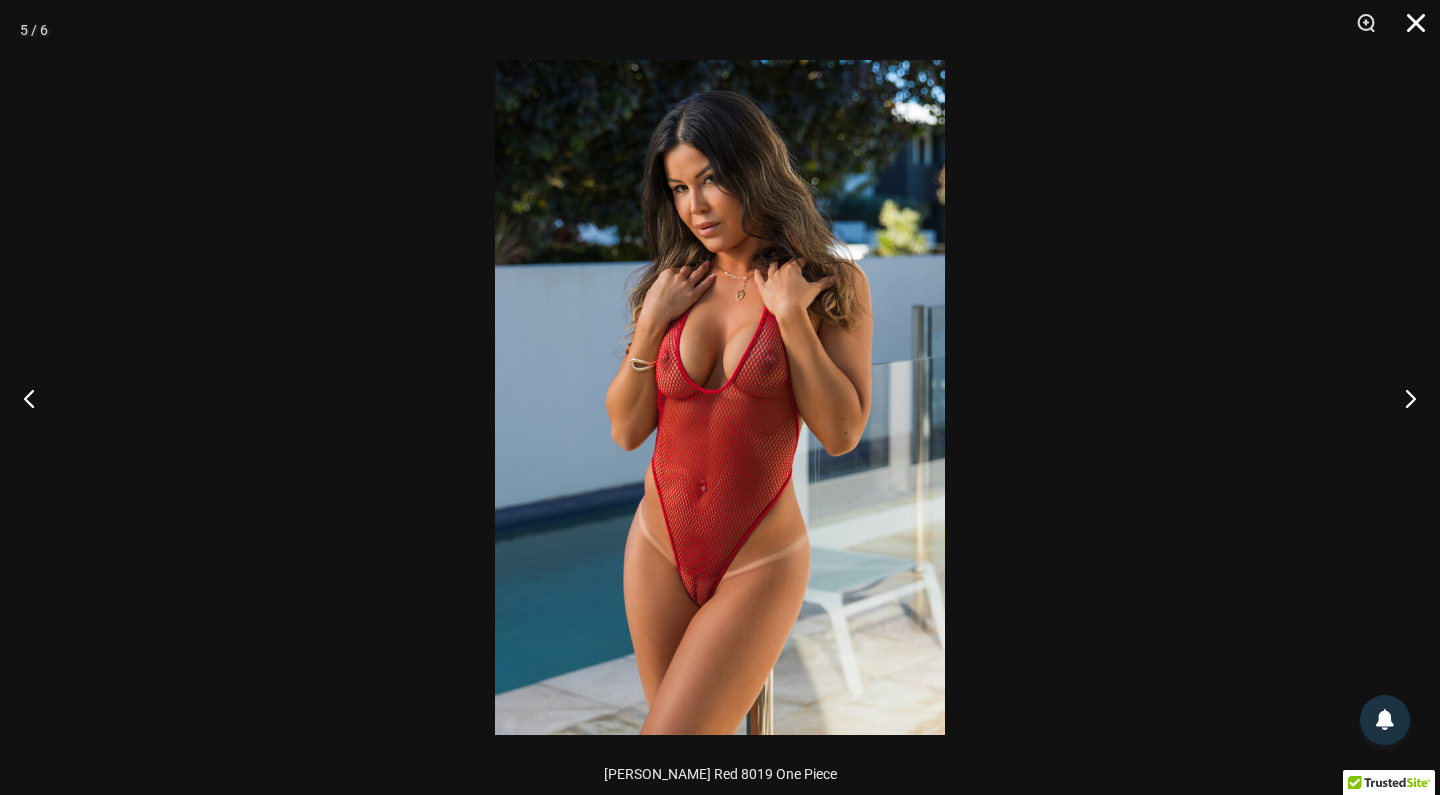 click at bounding box center [1409, 30] 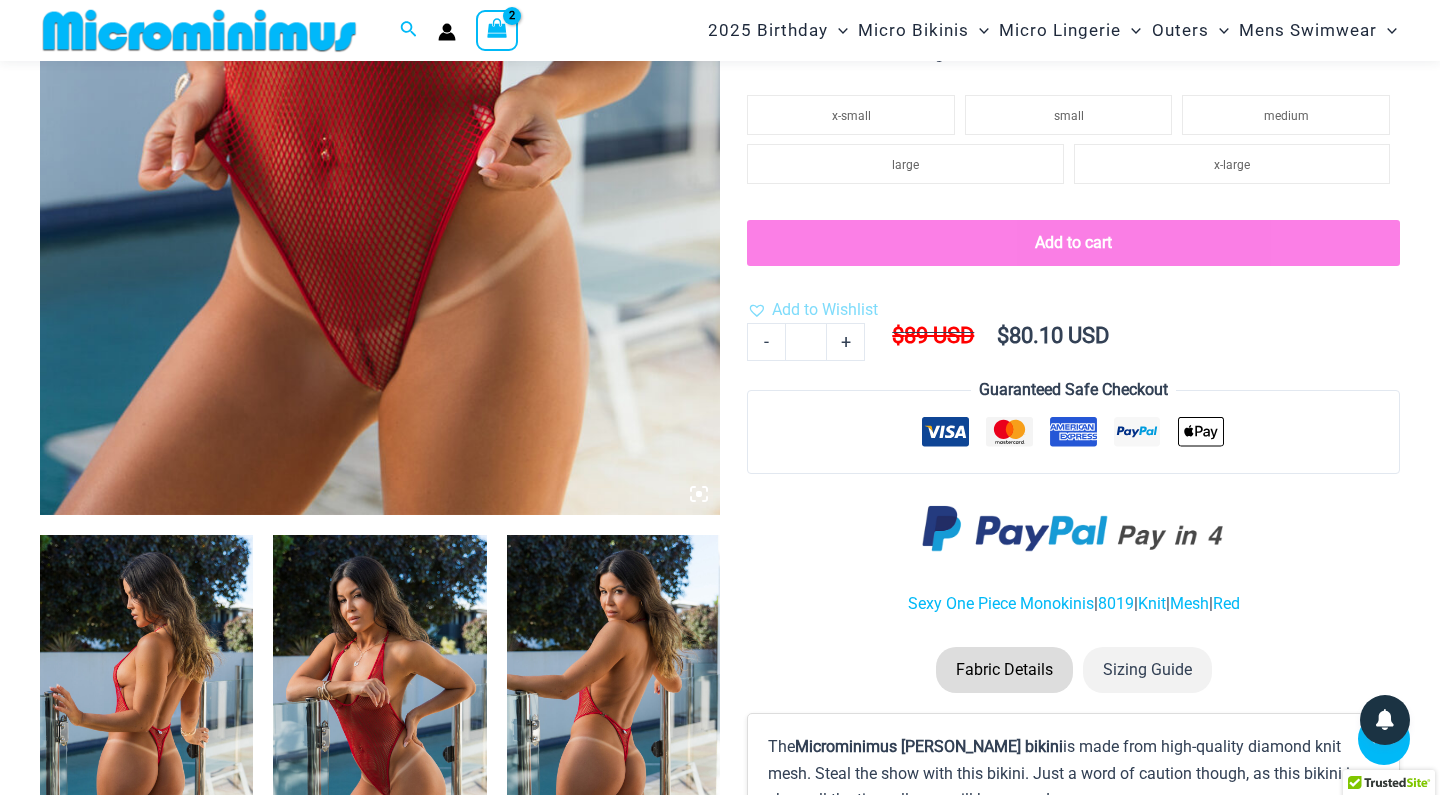 scroll, scrollTop: 733, scrollLeft: 0, axis: vertical 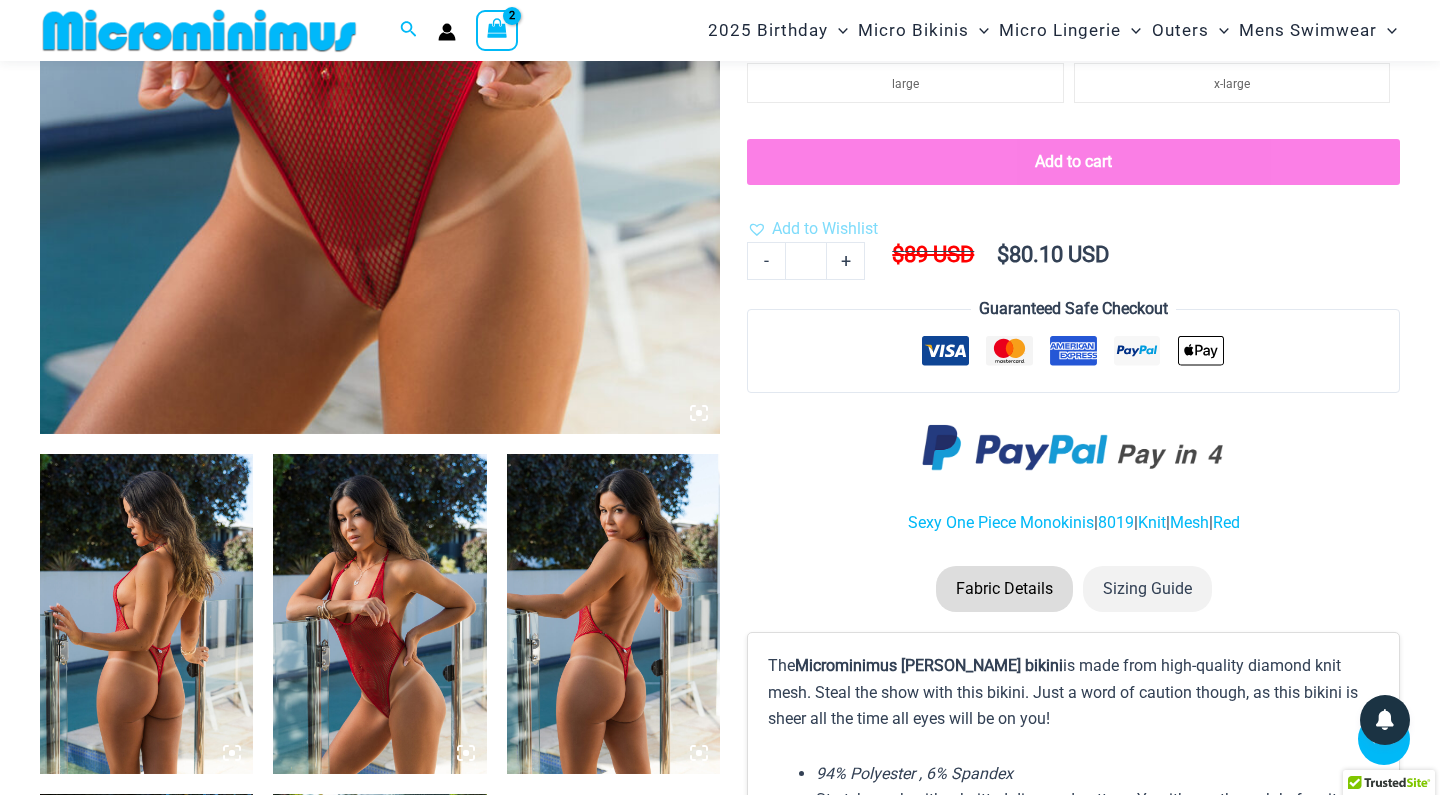 click at bounding box center [613, 614] 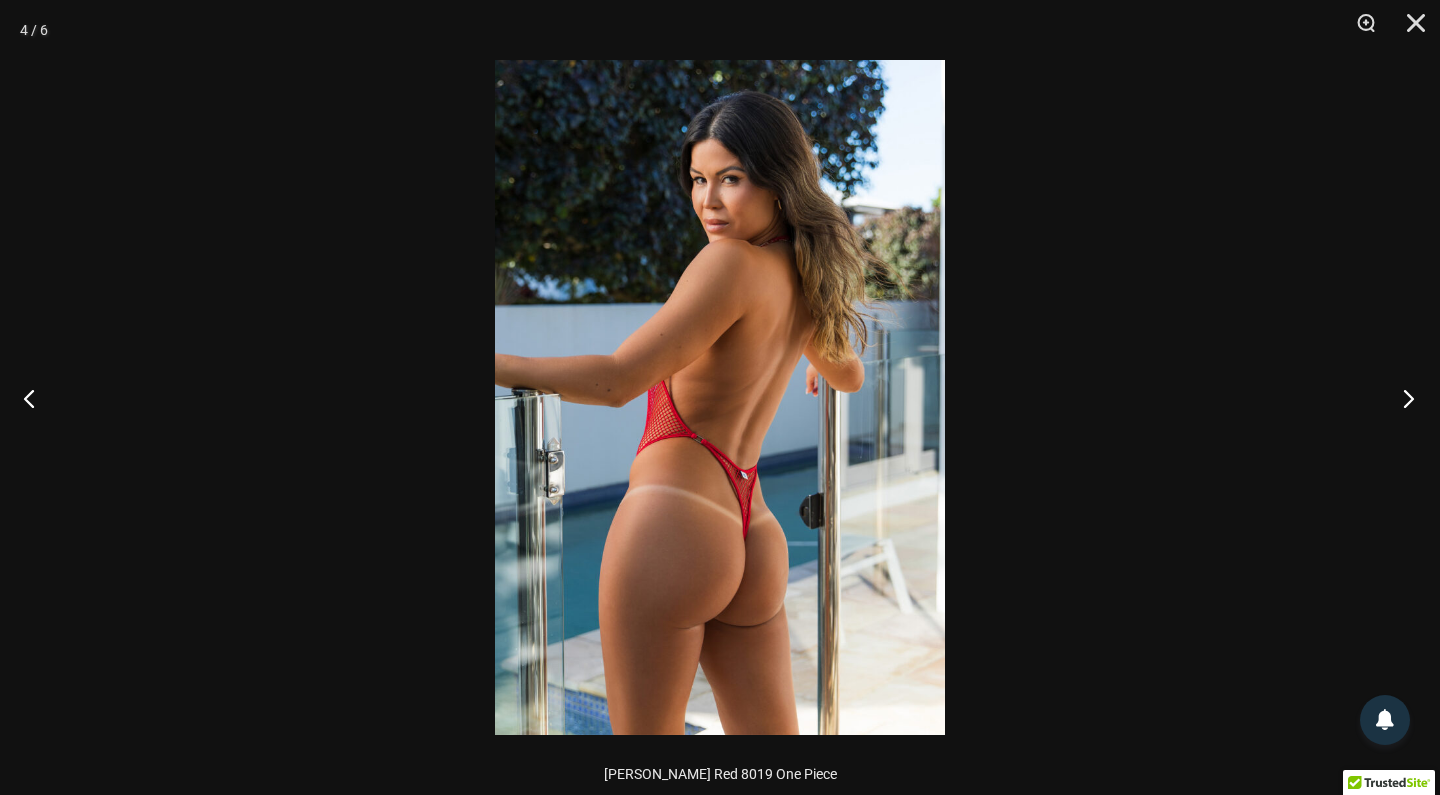 click at bounding box center [1402, 398] 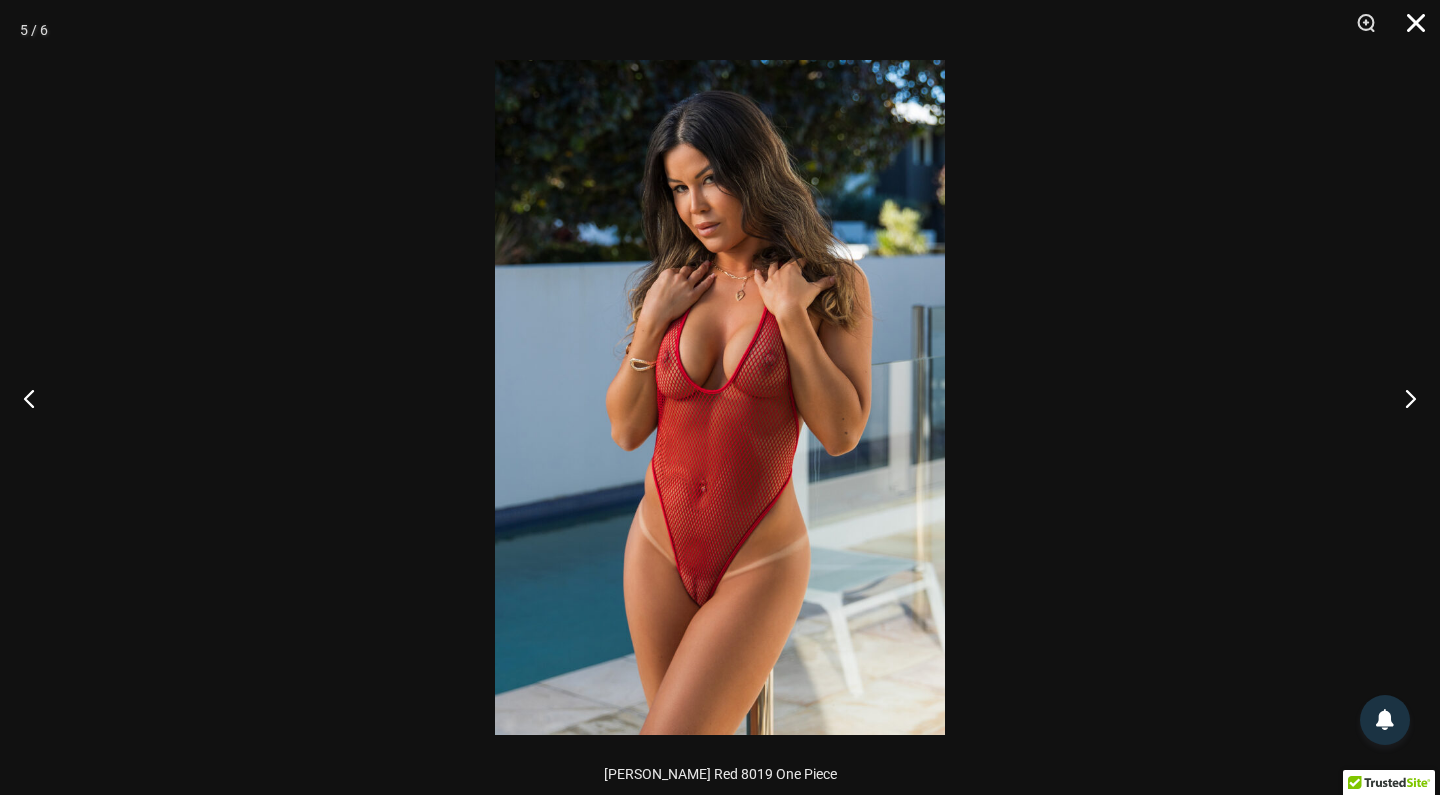click at bounding box center (1409, 30) 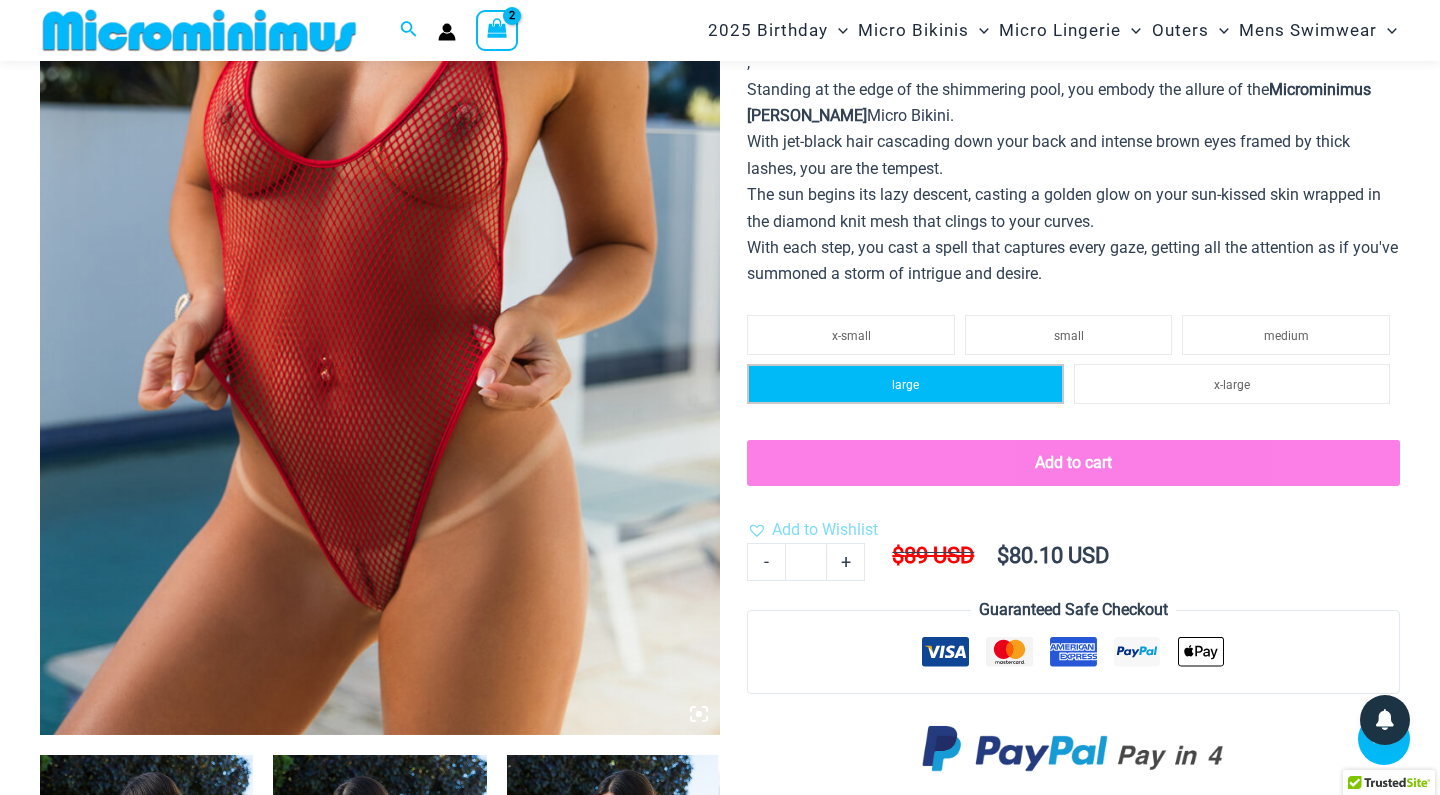 scroll, scrollTop: 451, scrollLeft: 0, axis: vertical 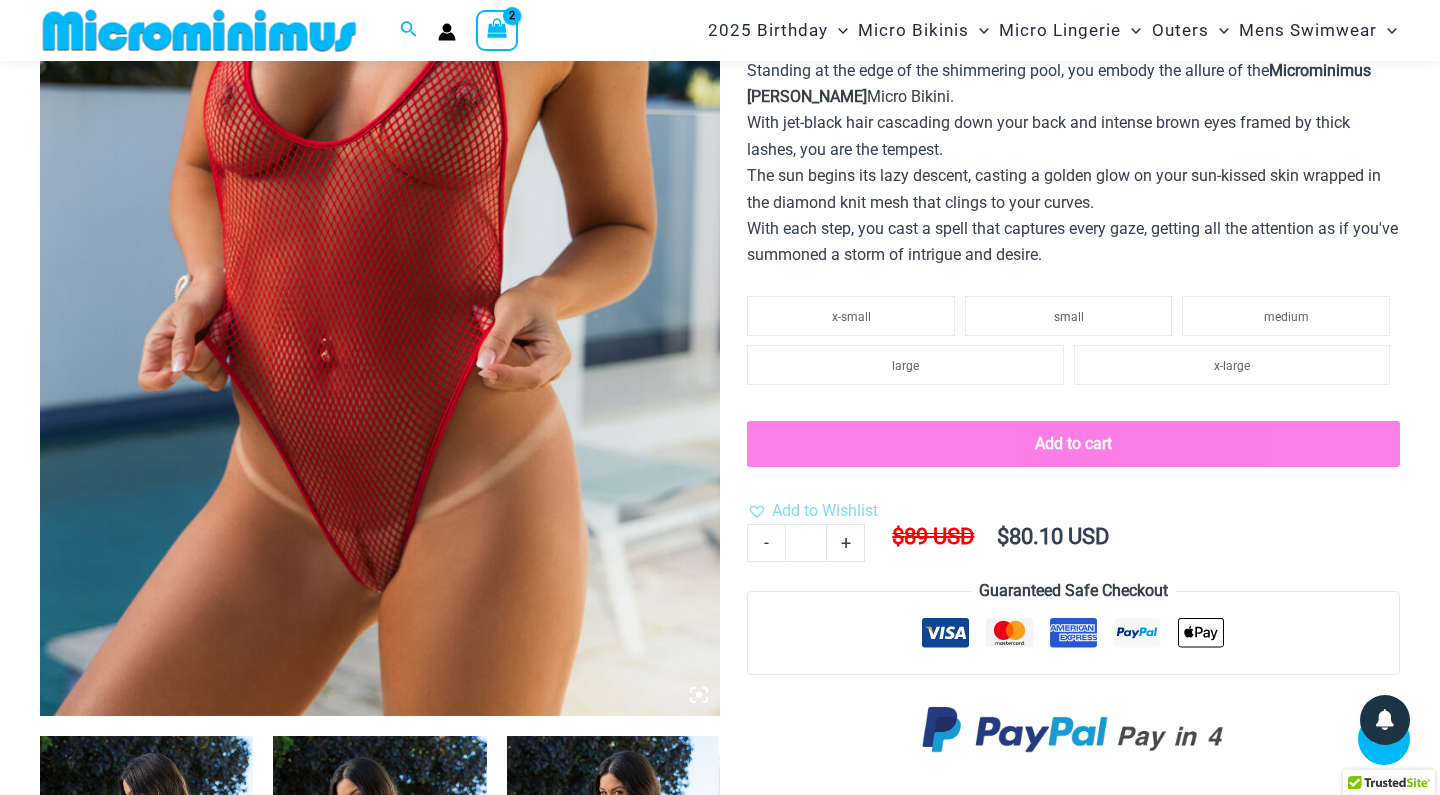 click on "Add to cart" 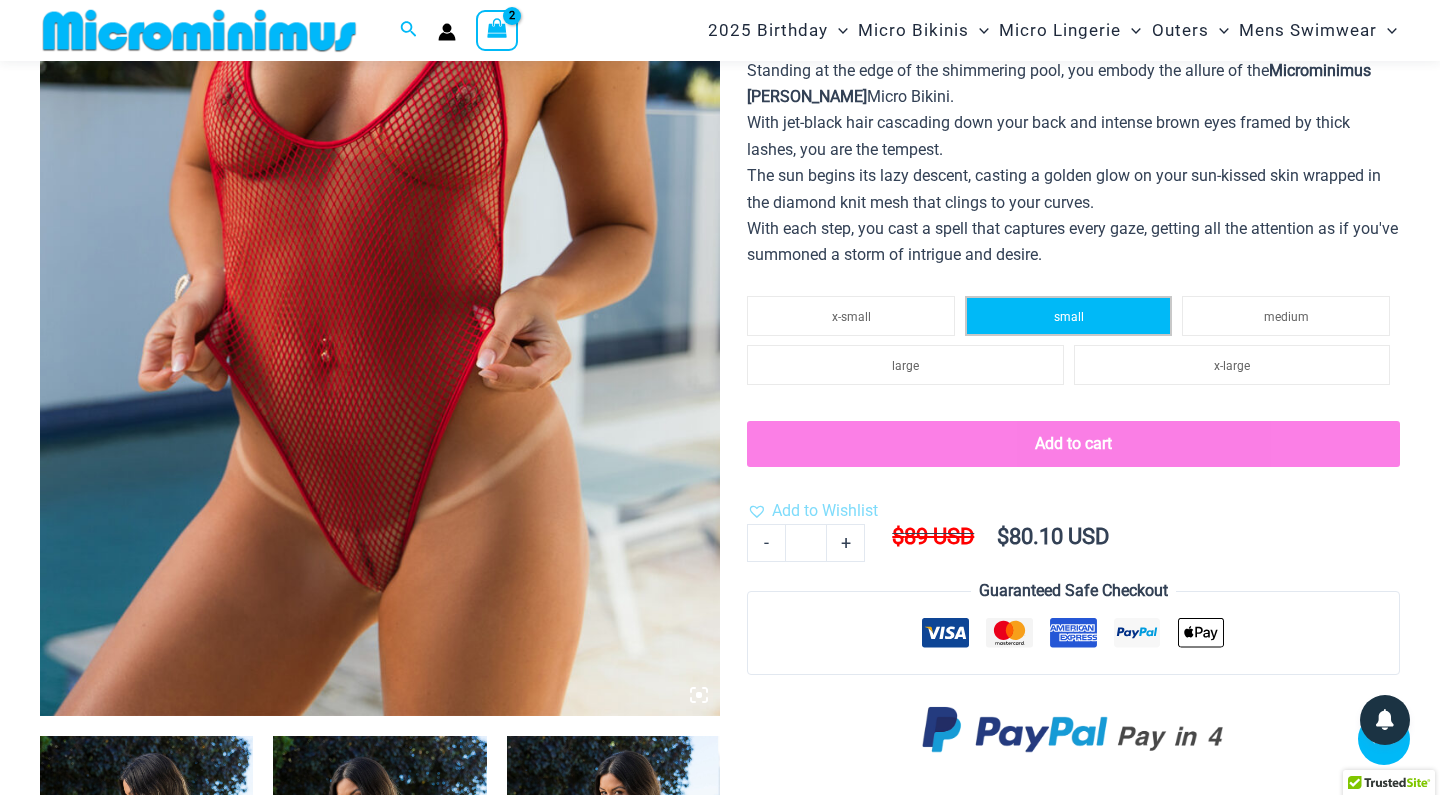 click on "small" 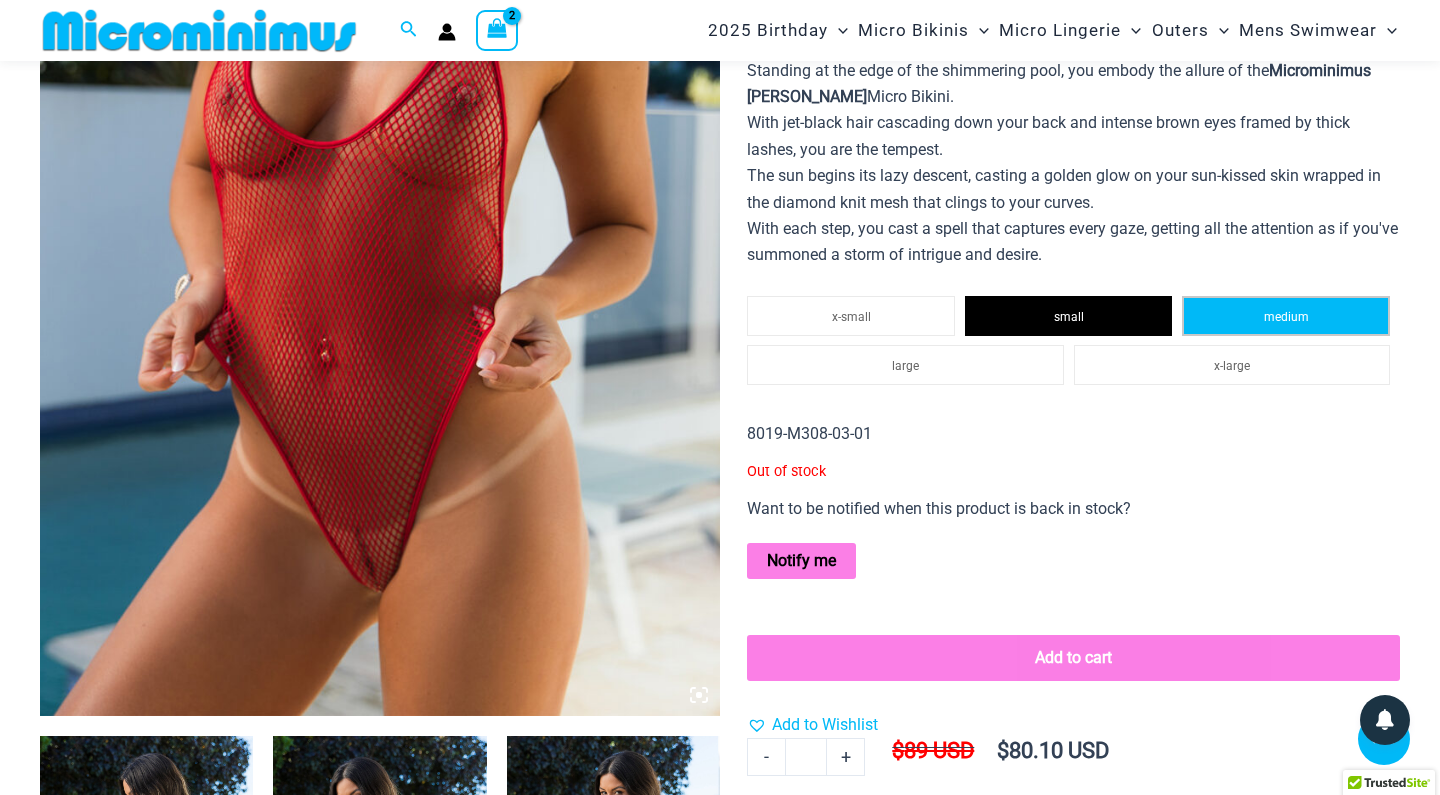 click on "medium" 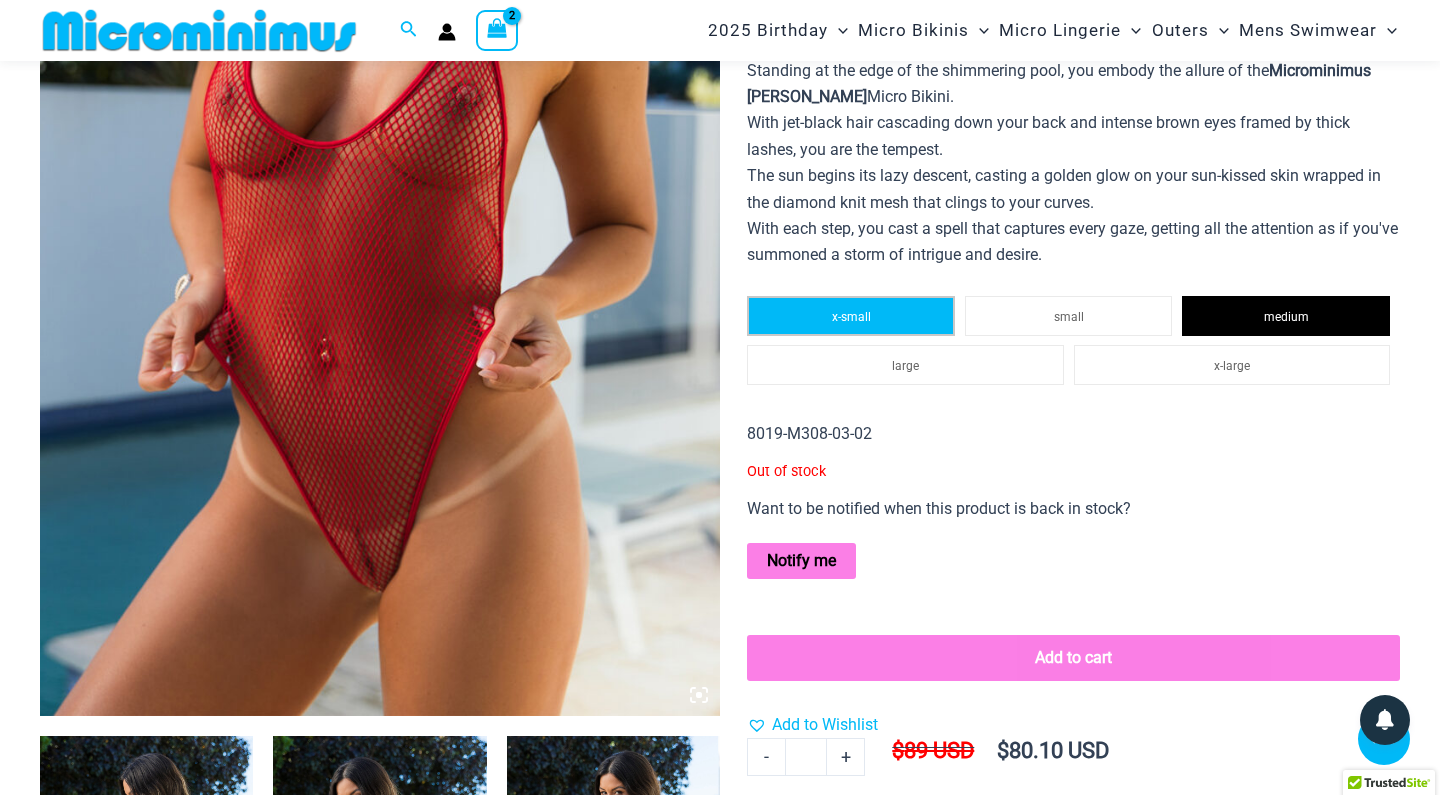 click on "x-small" 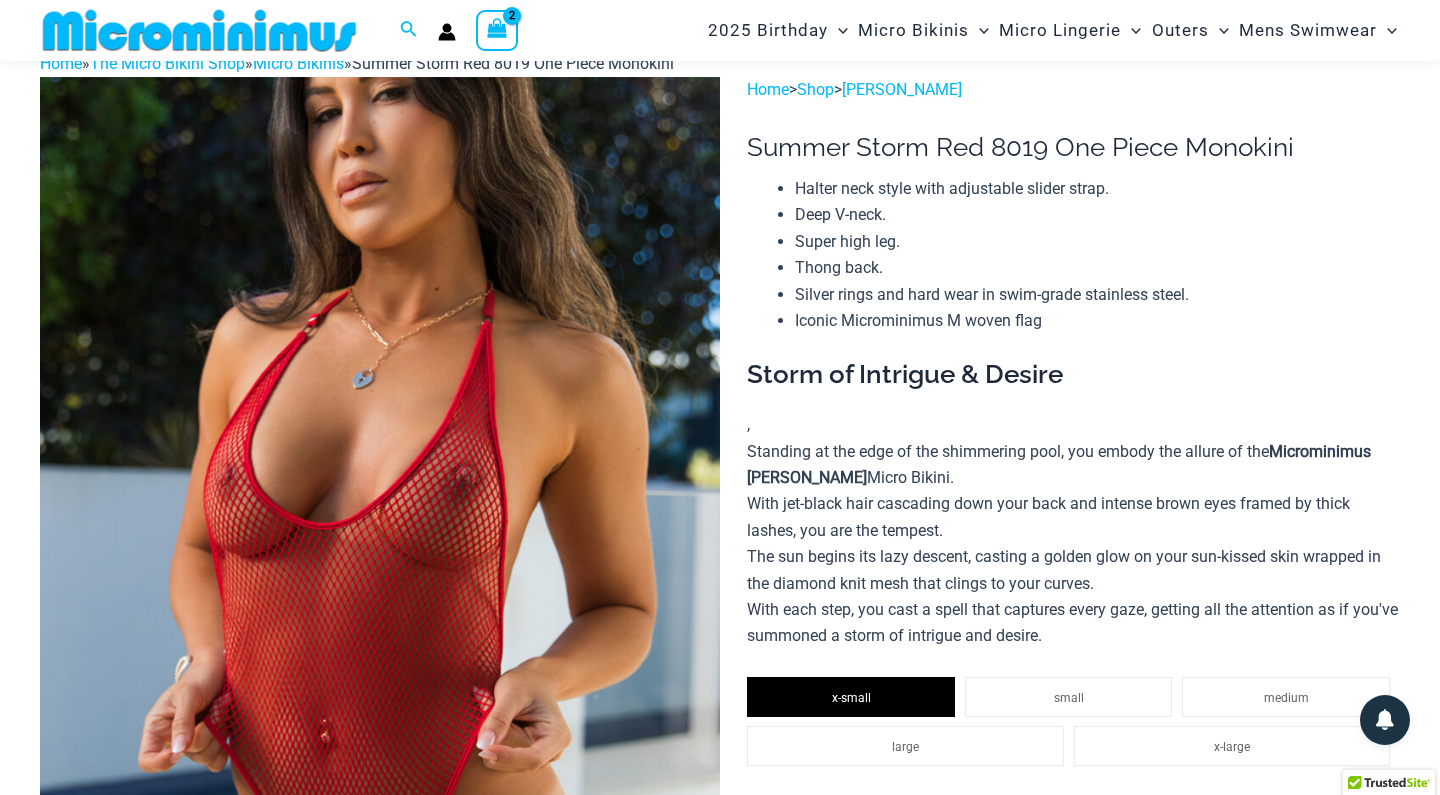 scroll, scrollTop: 70, scrollLeft: 0, axis: vertical 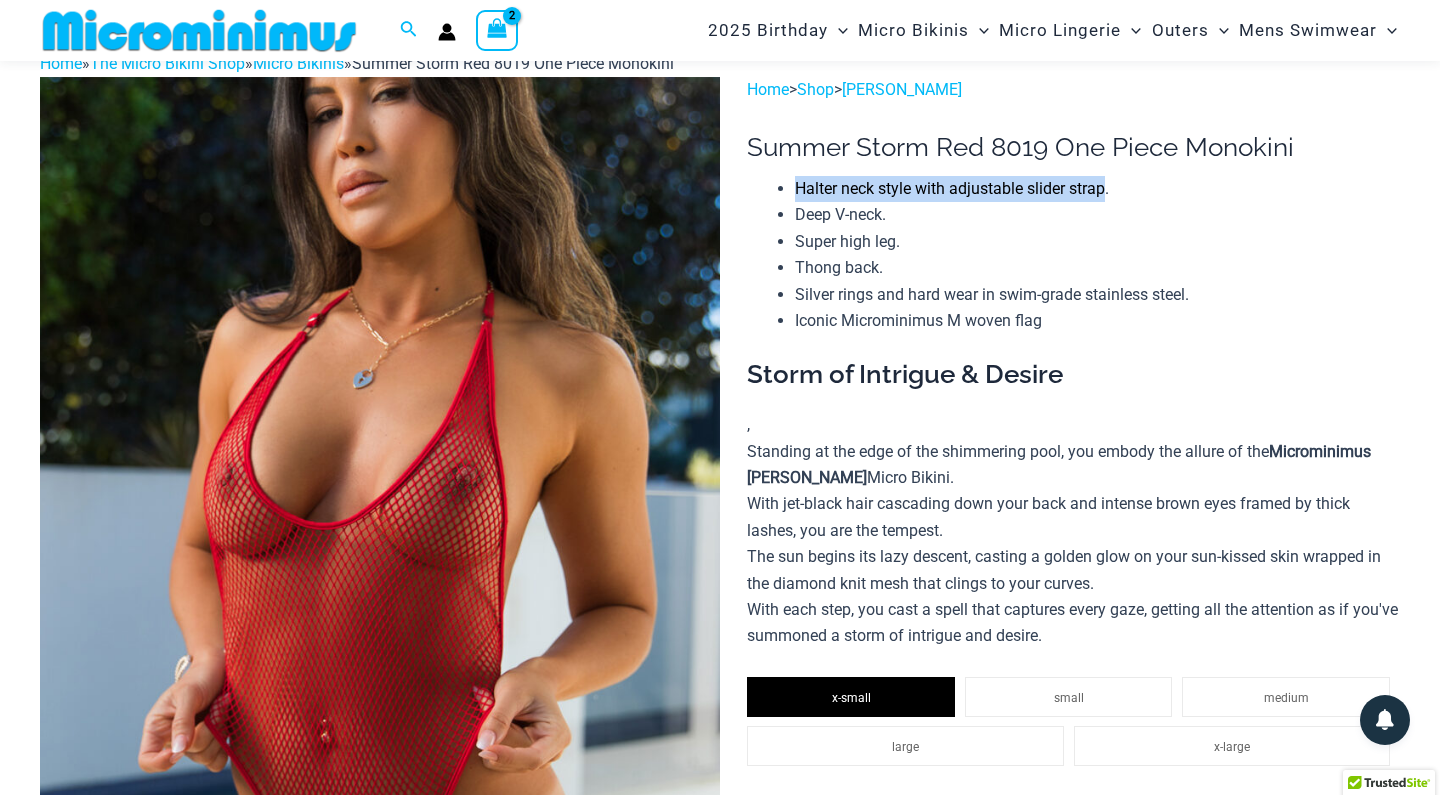 drag, startPoint x: 797, startPoint y: 186, endPoint x: 1106, endPoint y: 196, distance: 309.16177 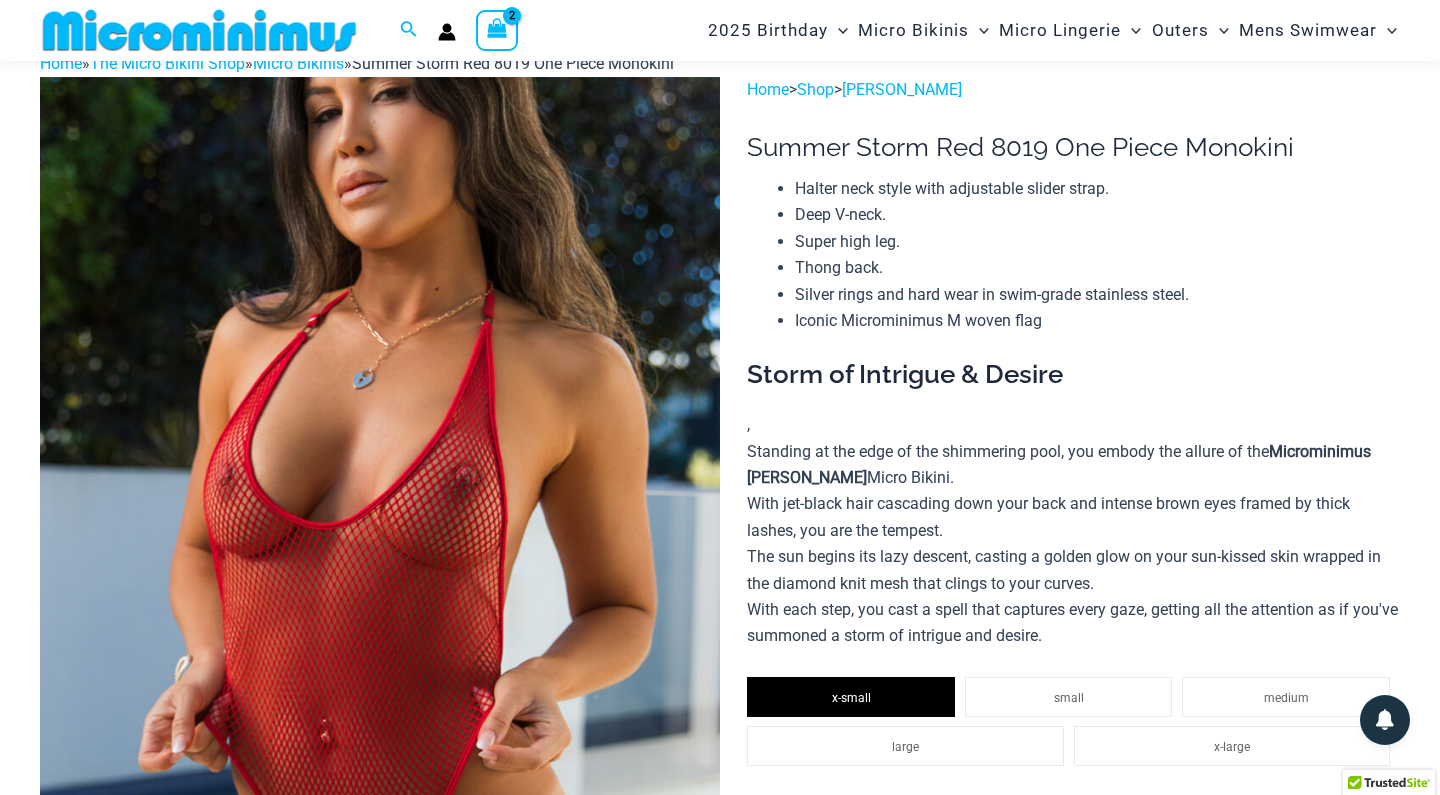 click on "Super high leg." at bounding box center [1097, 242] 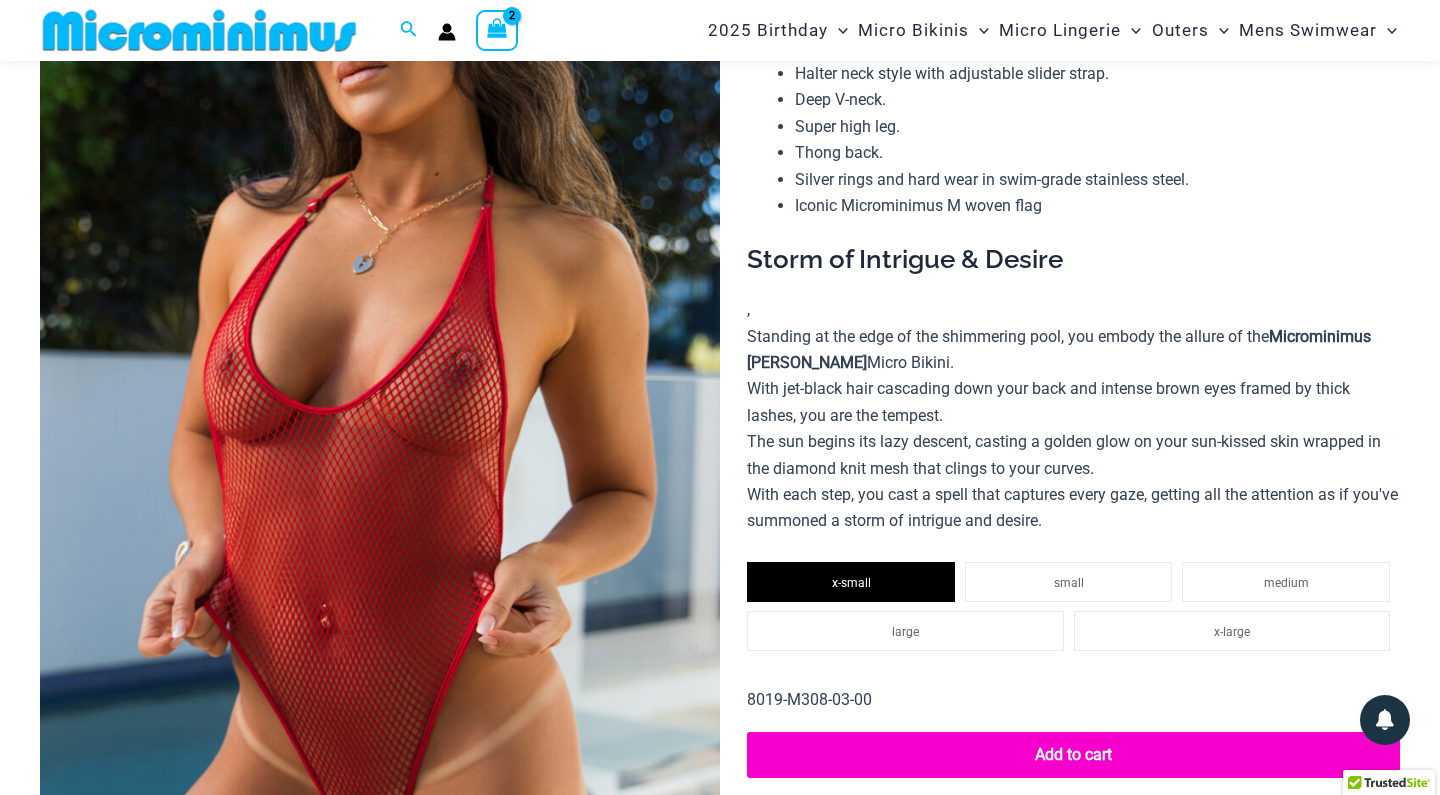 scroll, scrollTop: 242, scrollLeft: 0, axis: vertical 